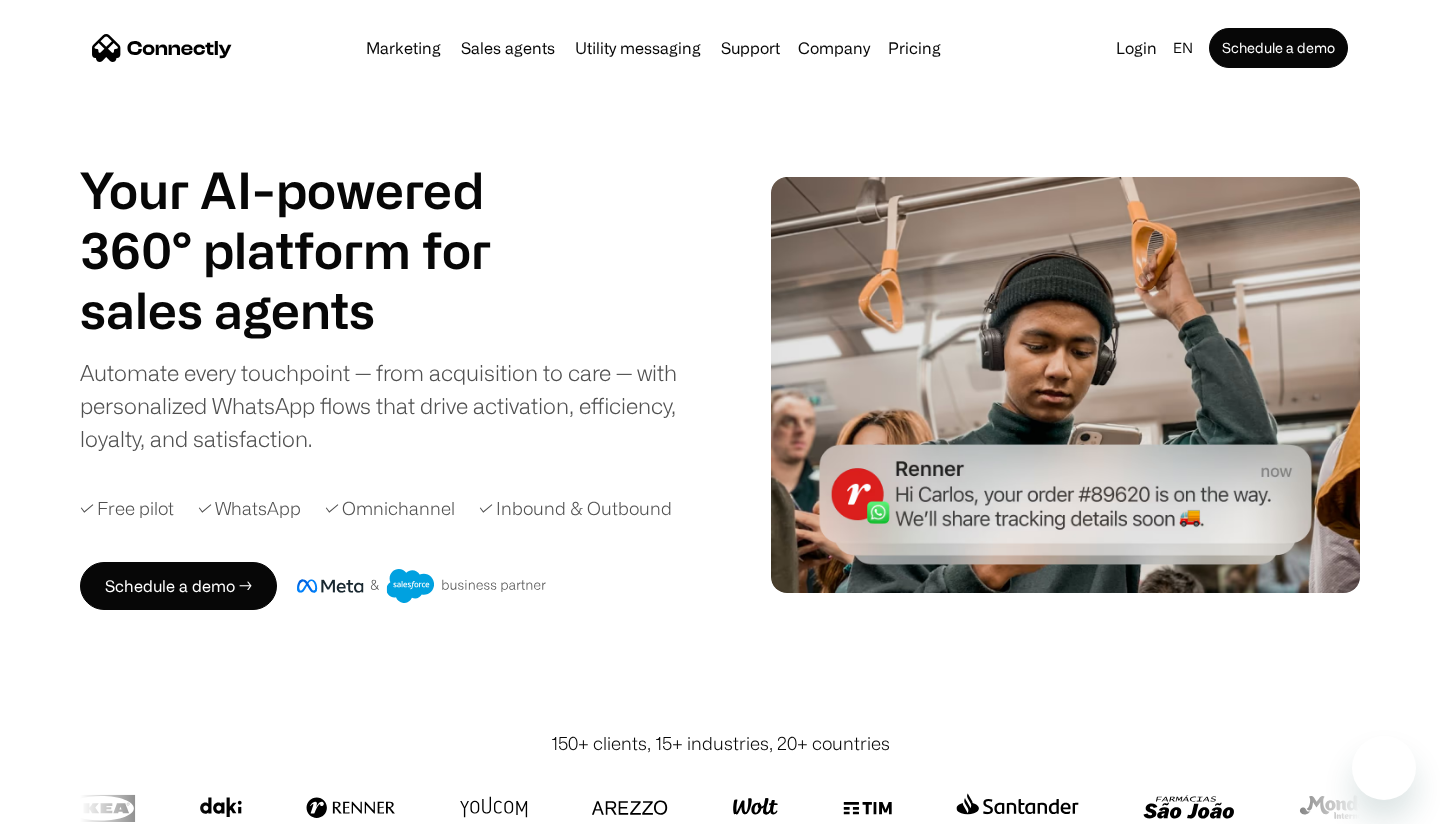 scroll, scrollTop: 0, scrollLeft: 0, axis: both 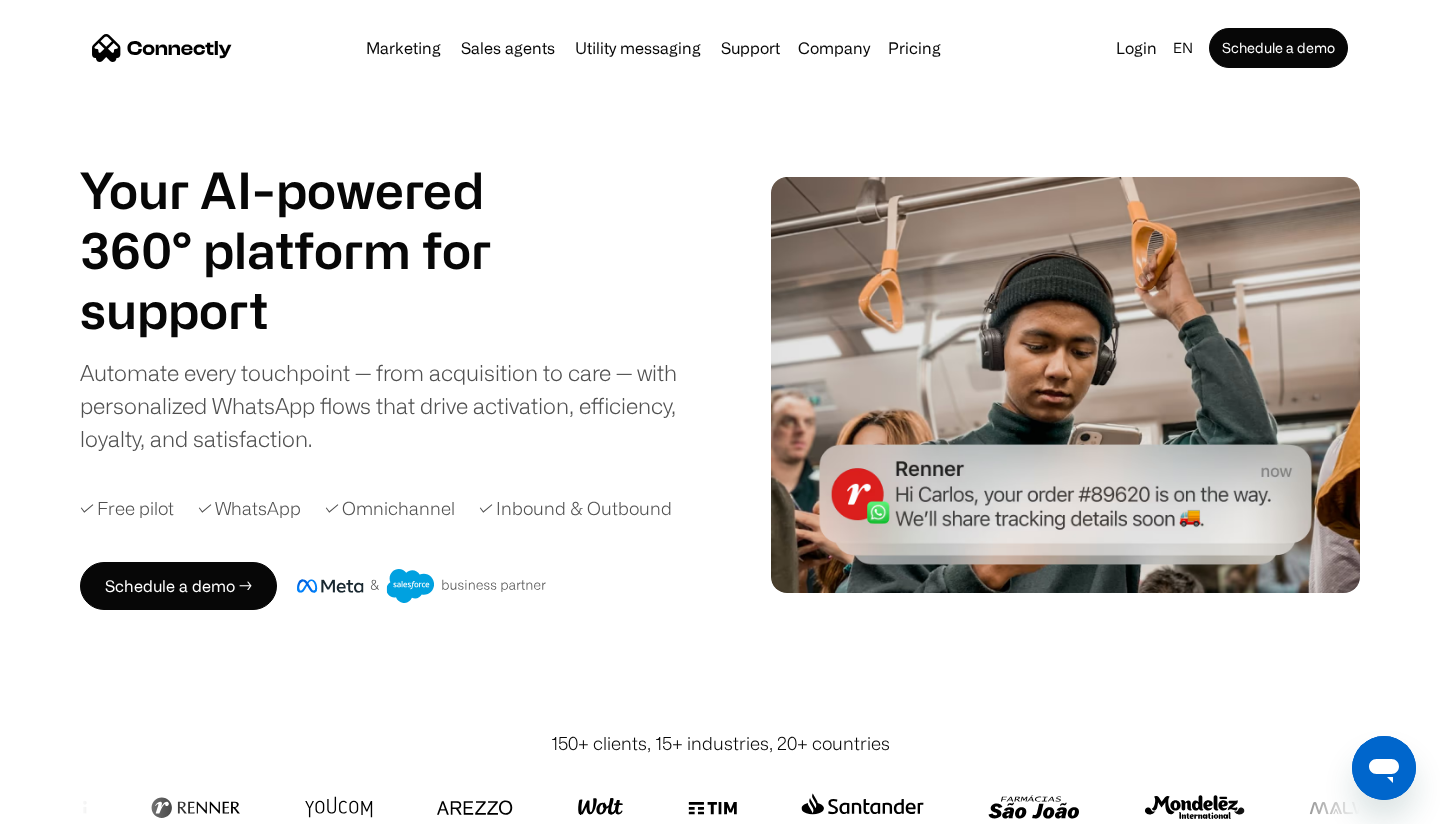 click on "Your AI-powered  360° platform for sales agents support utility sales agents Slide 2 of 4. Automate every touchpoint — from acquisition to care — with personalized WhatsApp flows that drive activation, efficiency, loyalty, and satisfaction." at bounding box center (395, 307) 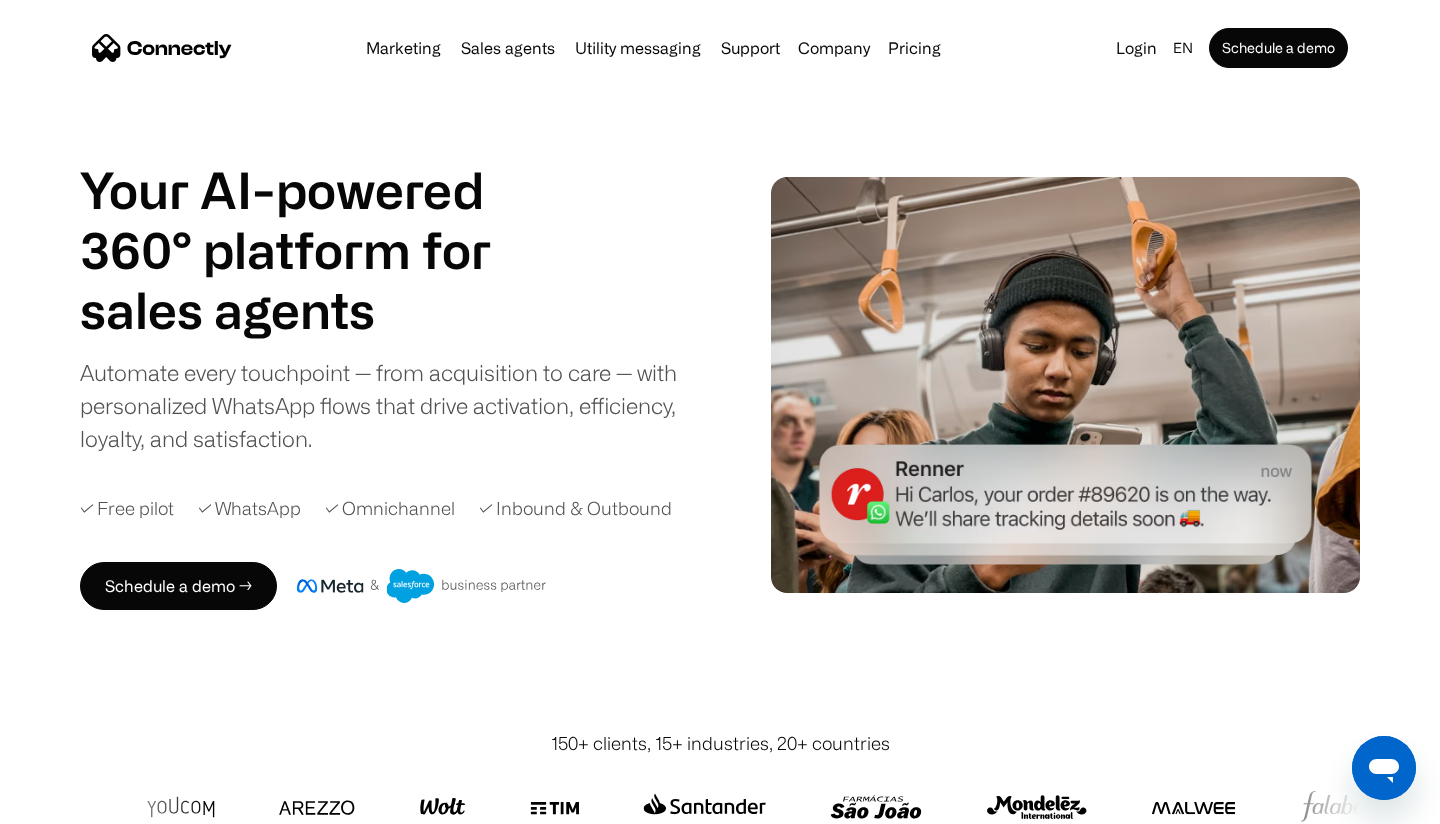 click on "Your AI-powered  360° platform for sales agents support utility sales agents Slide 4 of 4. Automate every touchpoint — from acquisition to care — with personalized WhatsApp flows that drive activation, efficiency, loyalty, and satisfaction." at bounding box center [395, 307] 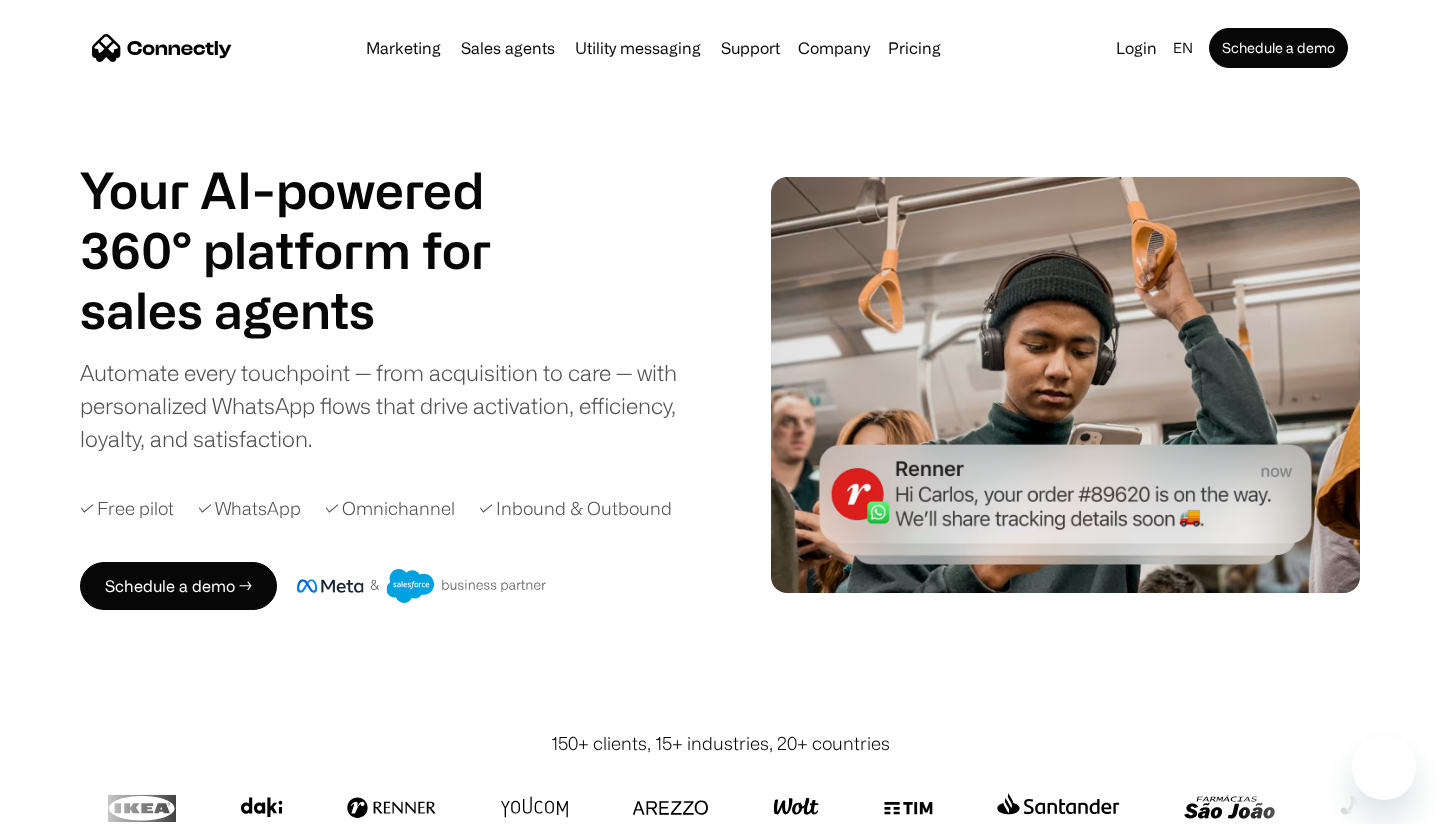 scroll, scrollTop: 0, scrollLeft: 0, axis: both 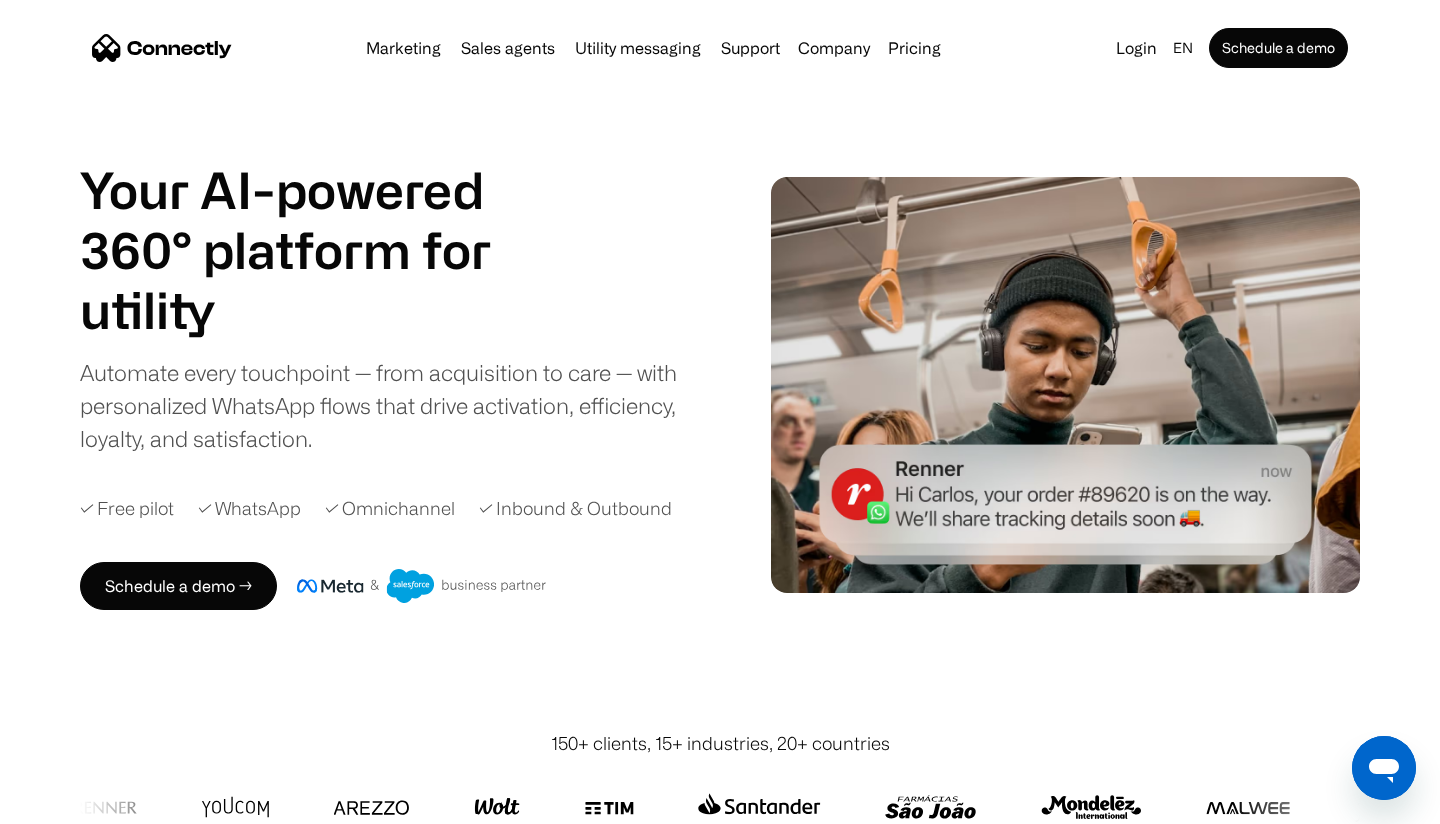 click on "Your AI-powered  360° platform for sales agents support utility sales agents Slide 3 of 4. Automate every touchpoint — from acquisition to care — with personalized WhatsApp flows that drive activation, efficiency, loyalty, and satisfaction." at bounding box center (395, 307) 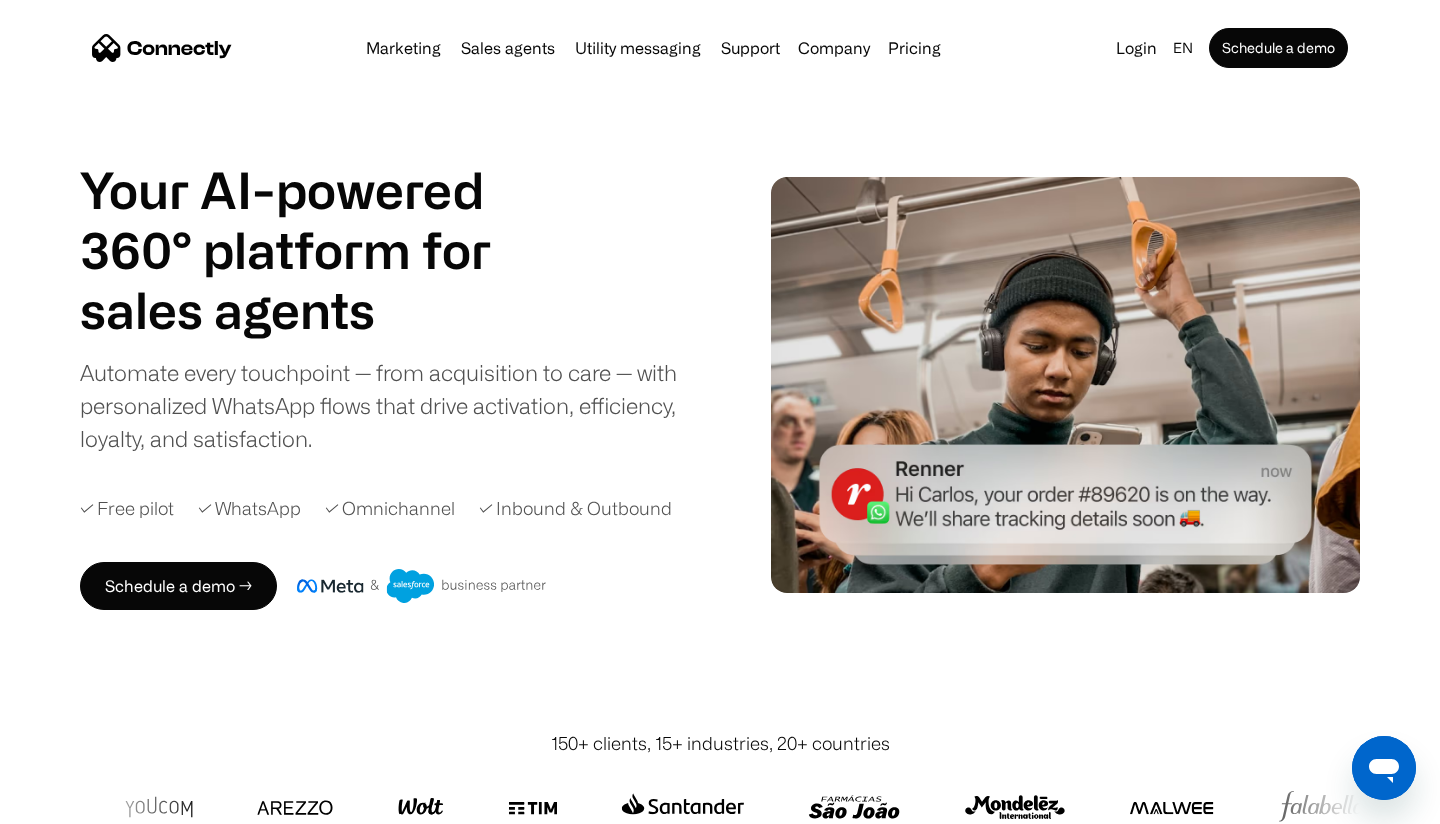 click on "Your AI-powered  360° platform for sales agents support utility sales agents Slide 4 of 4. Automate every touchpoint — from acquisition to care — with personalized WhatsApp flows that drive activation, efficiency, loyalty, and satisfaction." at bounding box center (395, 307) 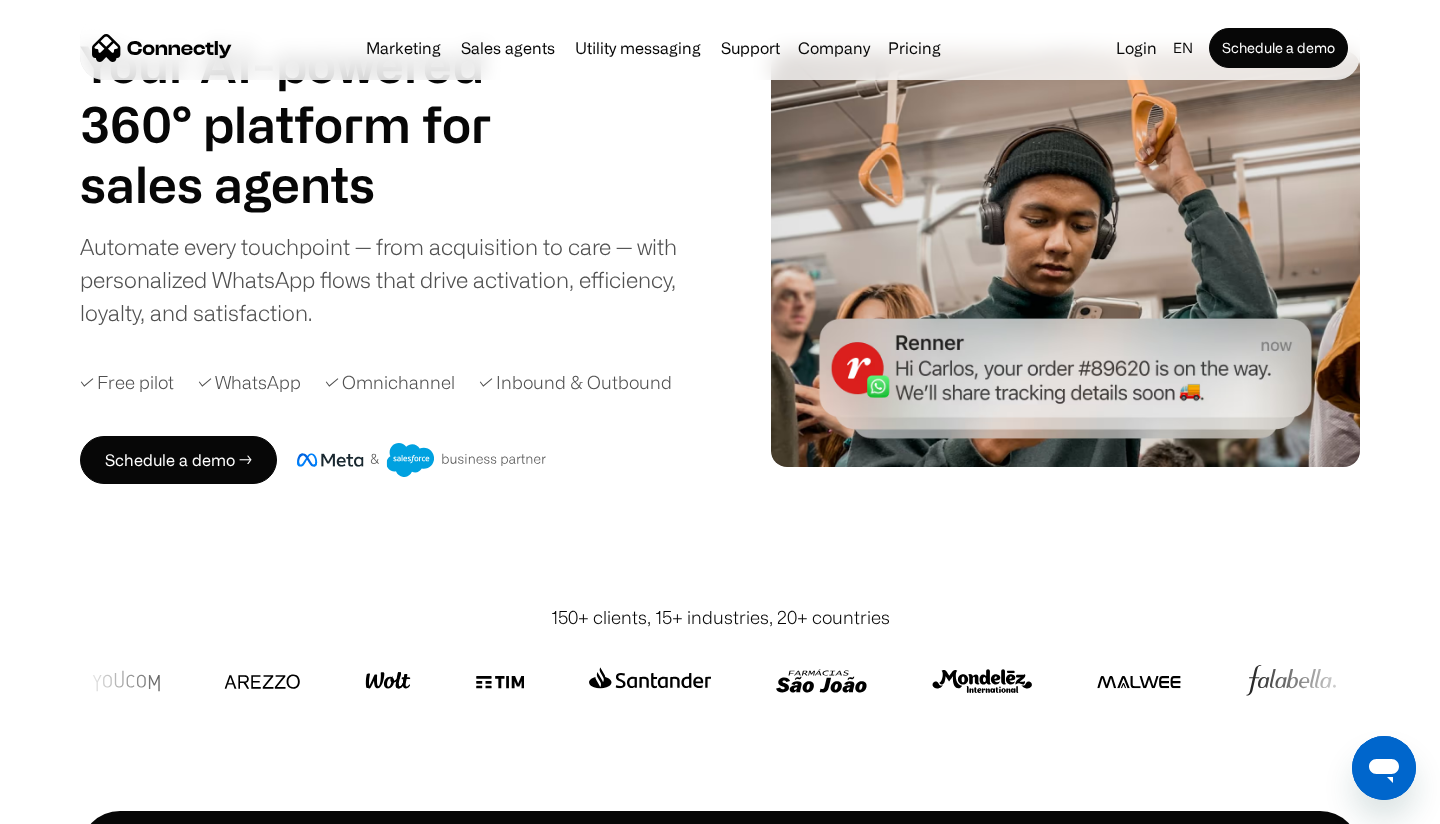 scroll, scrollTop: 0, scrollLeft: 0, axis: both 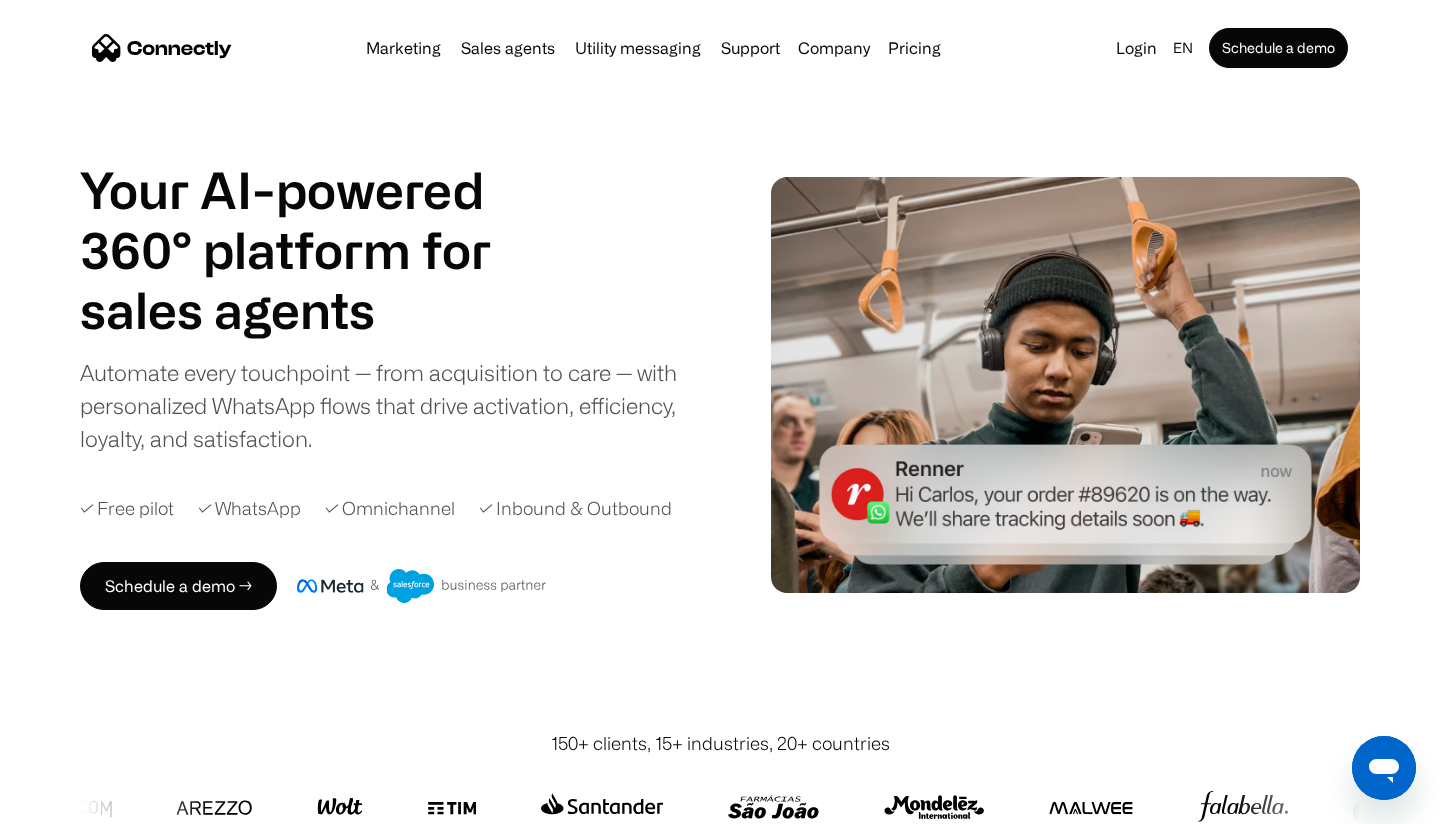click on "Your AI-powered  360° platform for sales agents support utility sales agents Slide 1 of 4. Automate every touchpoint — from acquisition to care — with personalized WhatsApp flows that drive activation, efficiency, loyalty, and satisfaction." at bounding box center (395, 307) 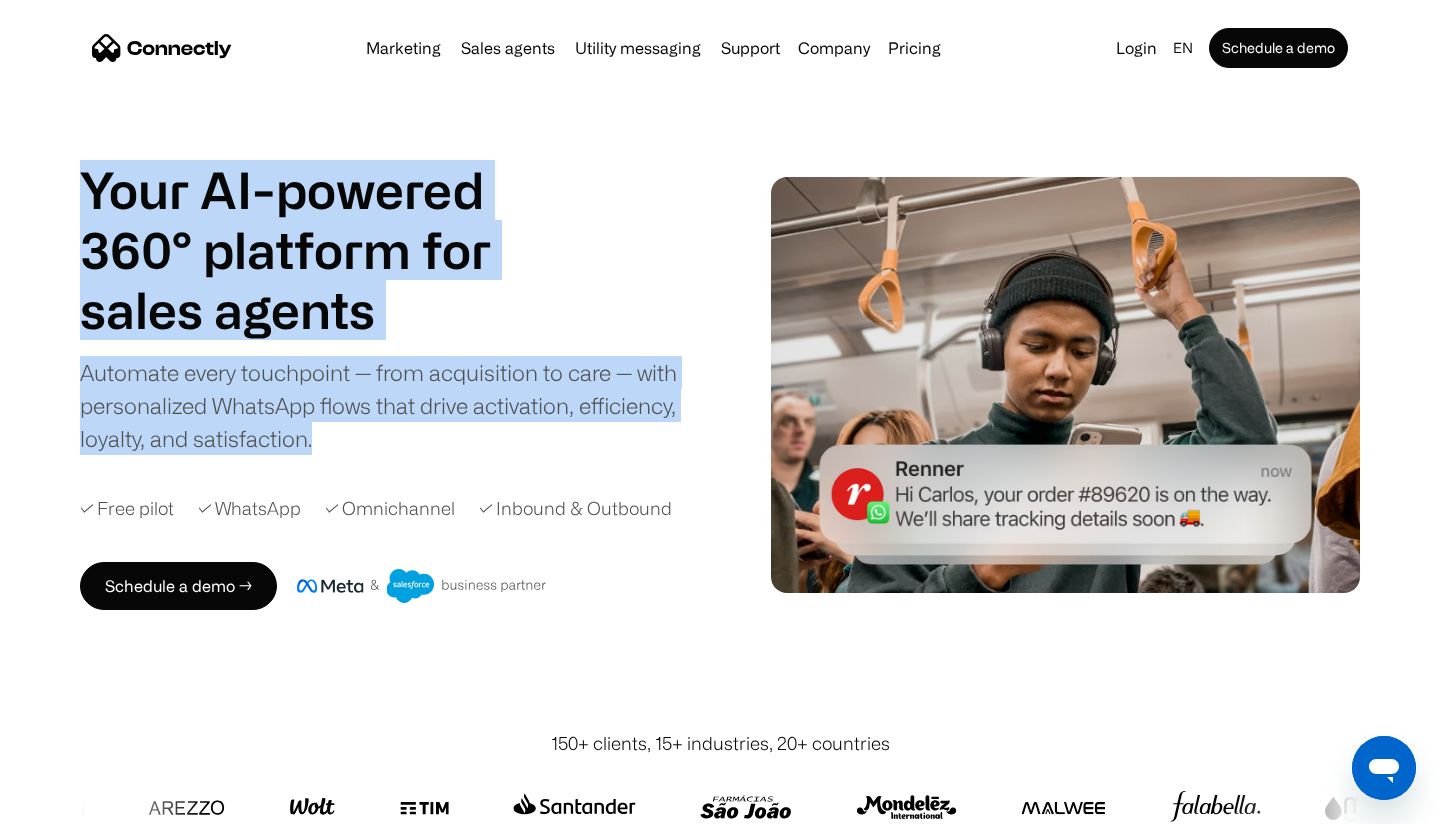 drag, startPoint x: 337, startPoint y: 438, endPoint x: 86, endPoint y: 206, distance: 341.79672 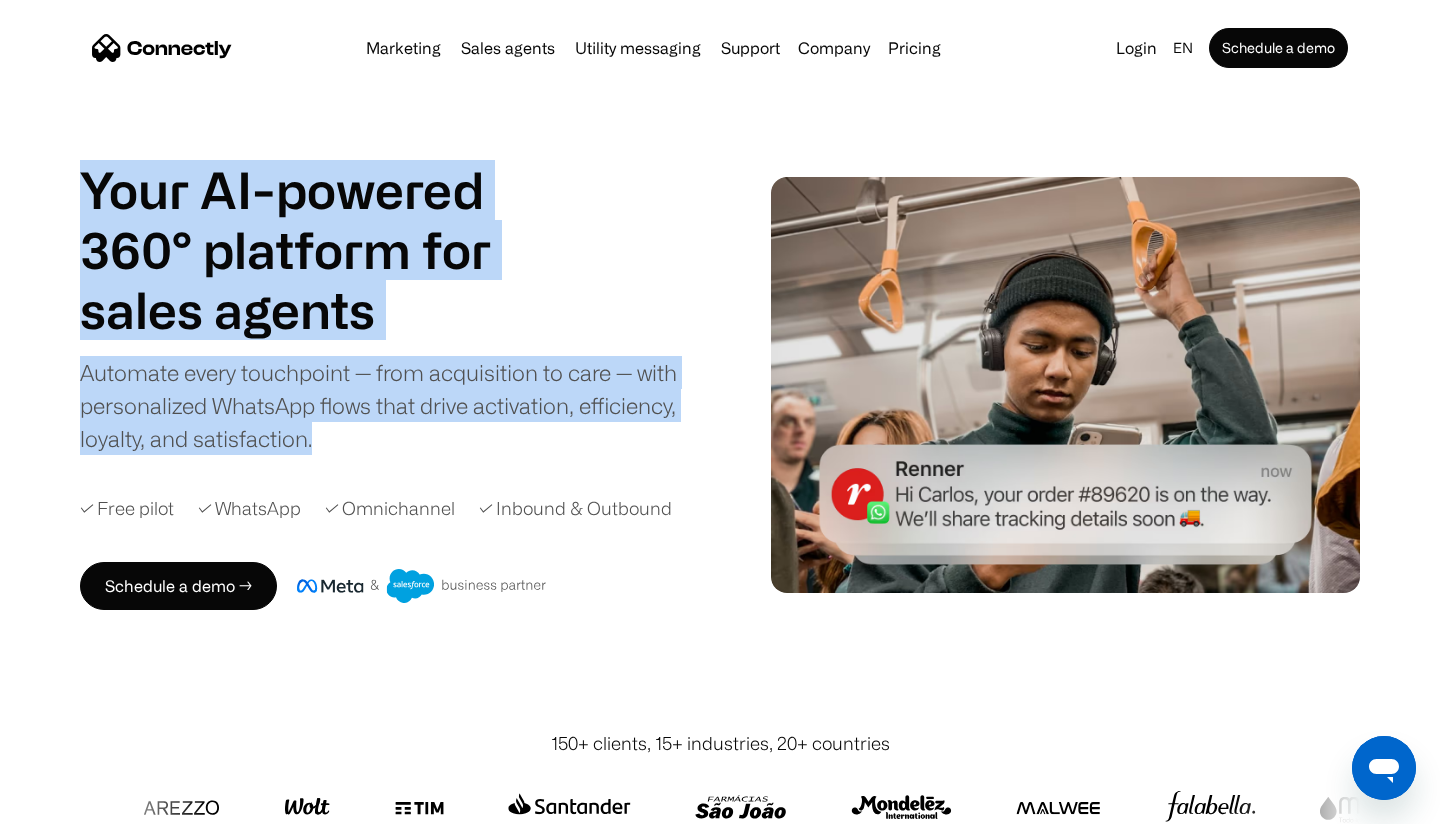copy on "Your AI-powered  360° platform for sales agents support utility sales agents Slide 1 of 4. Automate every touchpoint — from acquisition to care — with personalized WhatsApp flows that drive activation, efficiency, loyalty, and satisfaction." 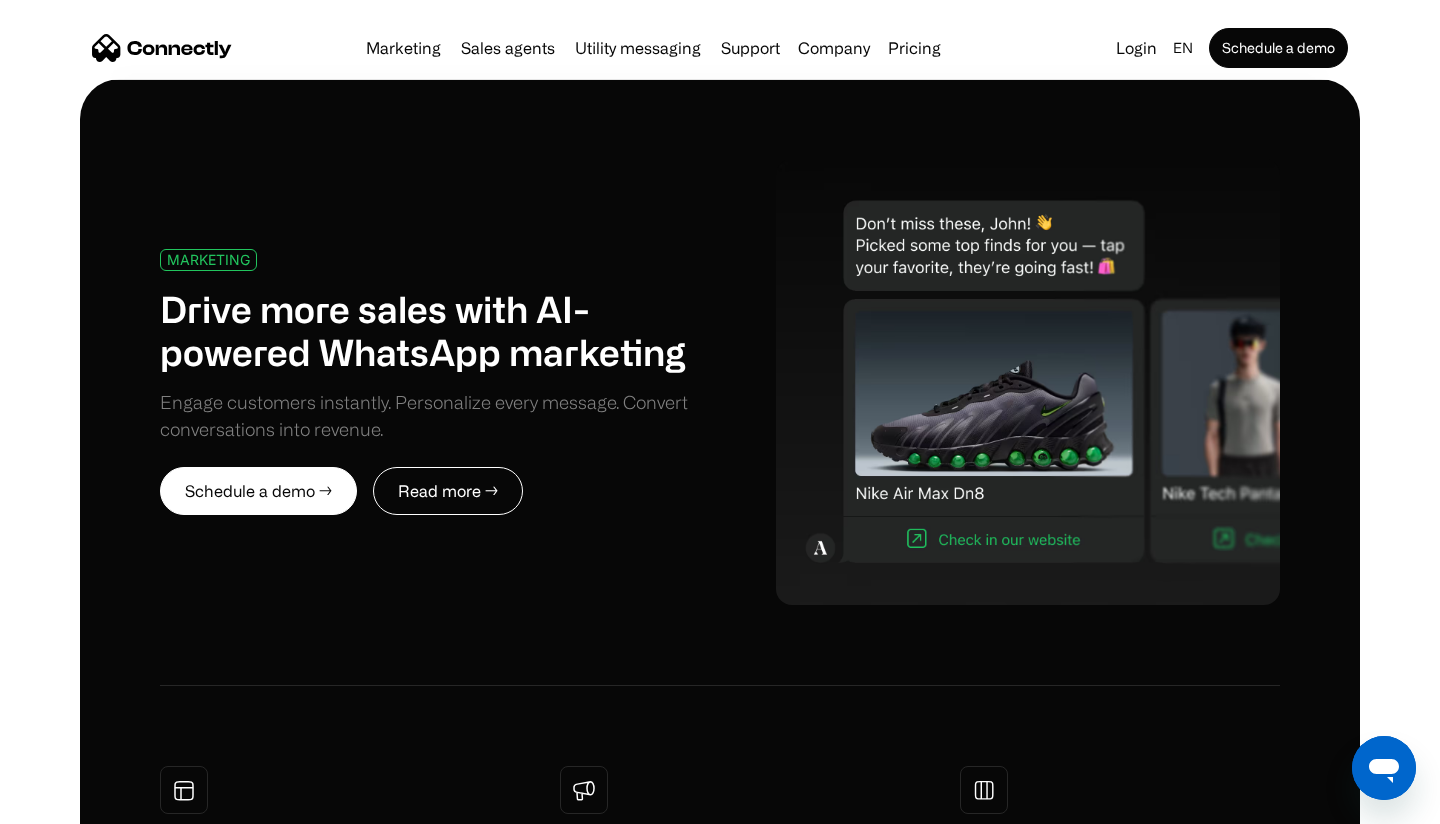scroll, scrollTop: 913, scrollLeft: 0, axis: vertical 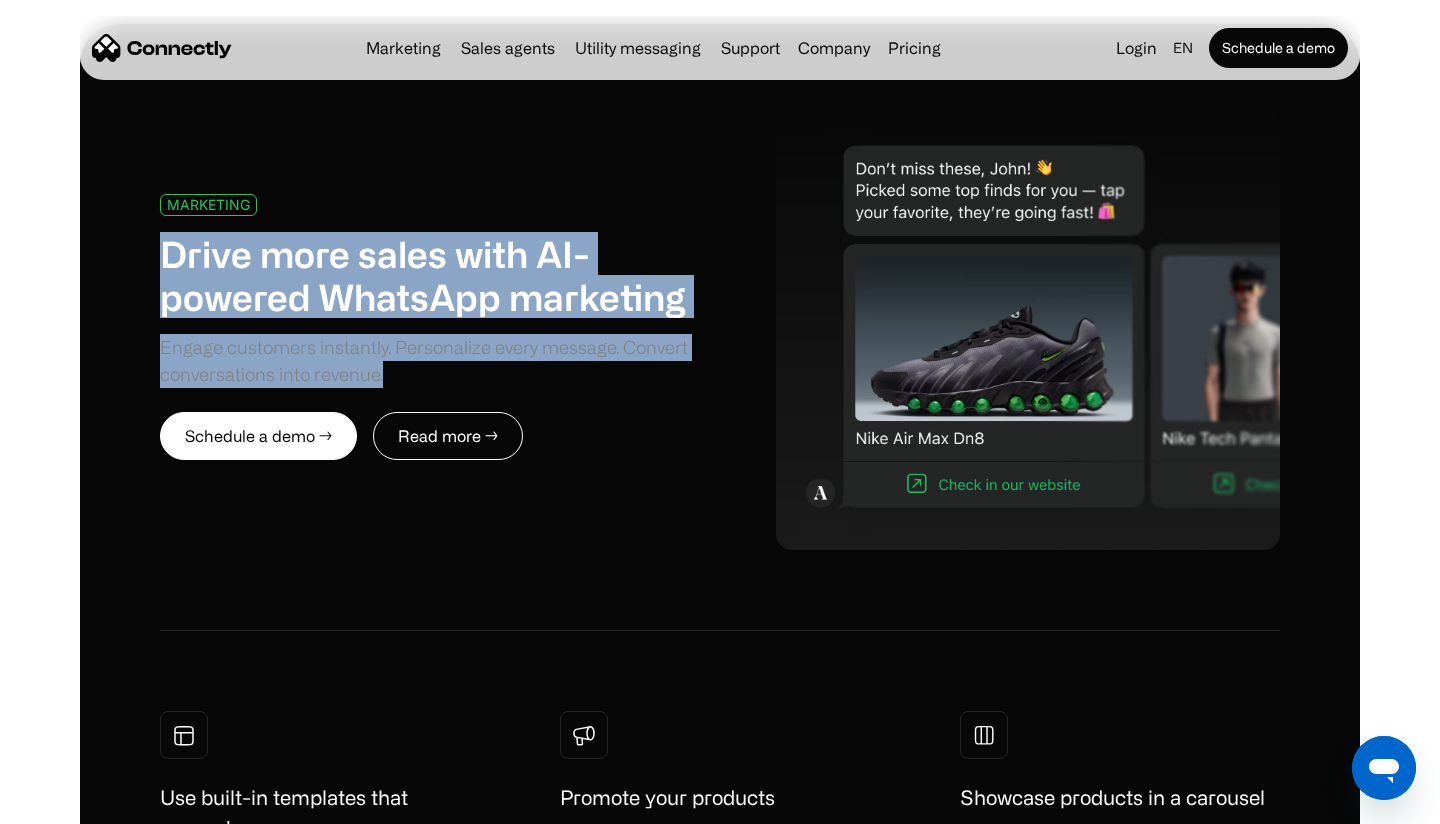 drag, startPoint x: 498, startPoint y: 370, endPoint x: 153, endPoint y: 268, distance: 359.76242 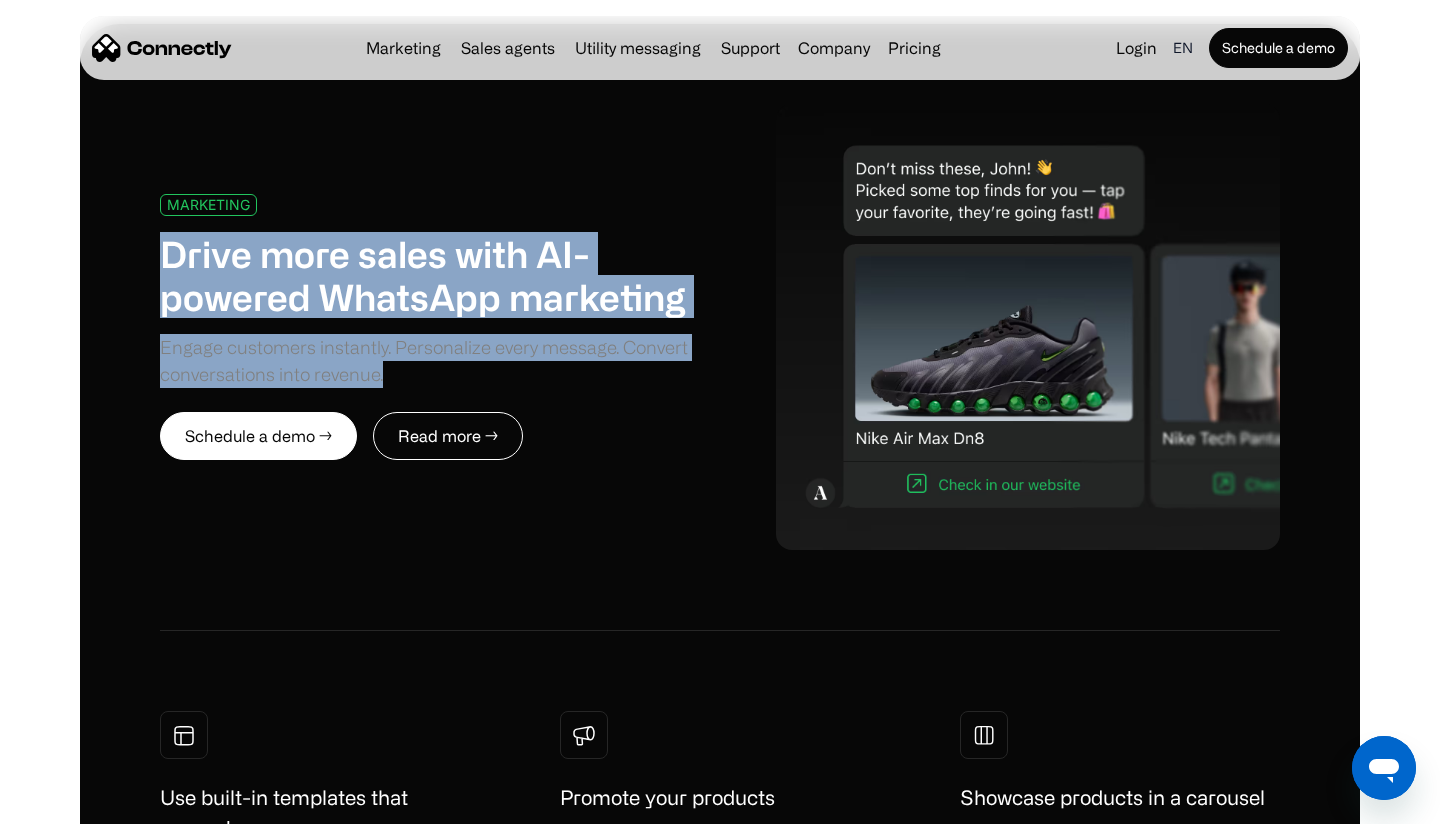 copy on "Drive more sales with AI-powered WhatsApp marketing Engage customers instantly. Personalize every message. Convert conversations into revenue." 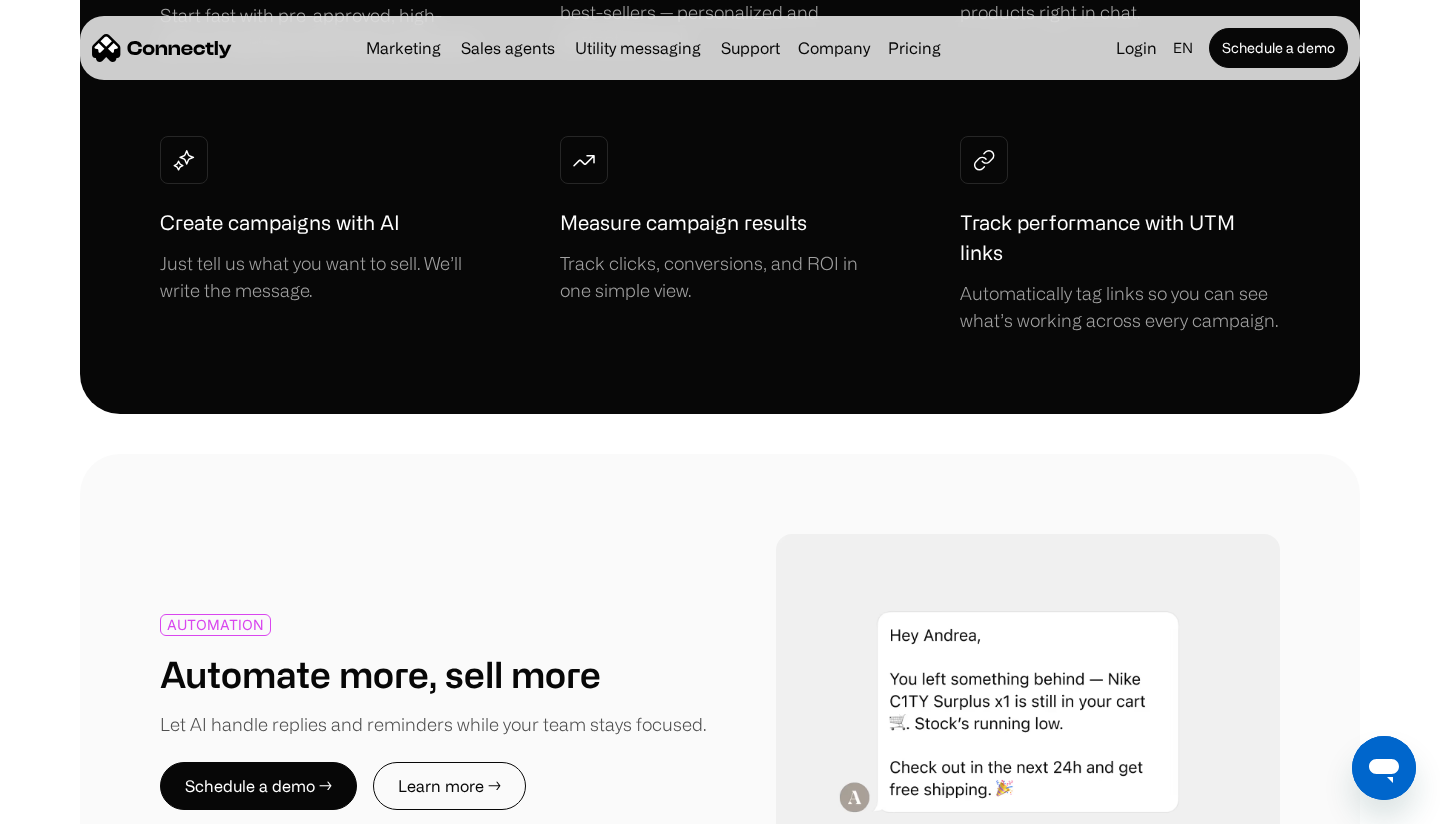 click at bounding box center [720, 434] 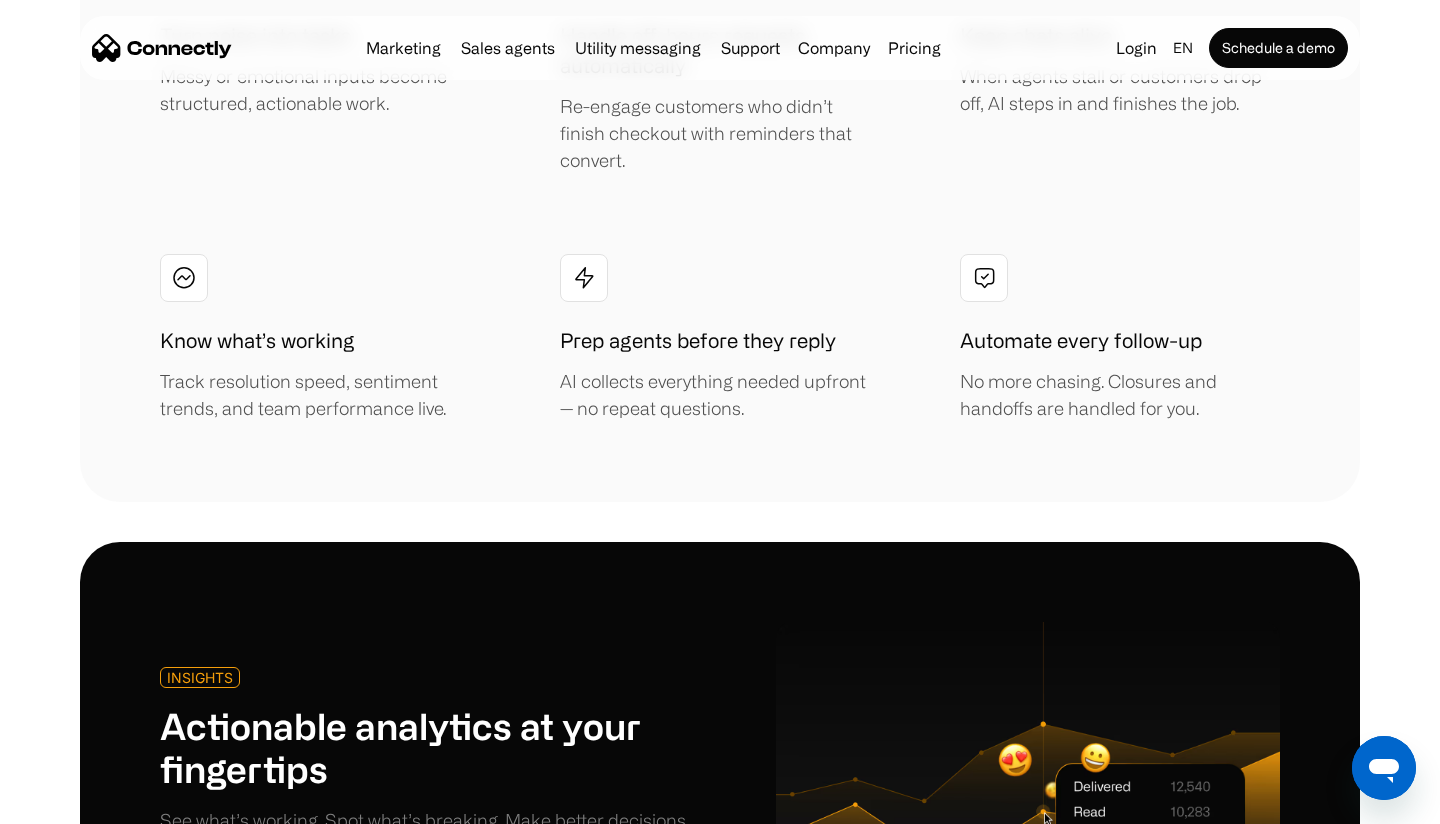 scroll, scrollTop: 4271, scrollLeft: 0, axis: vertical 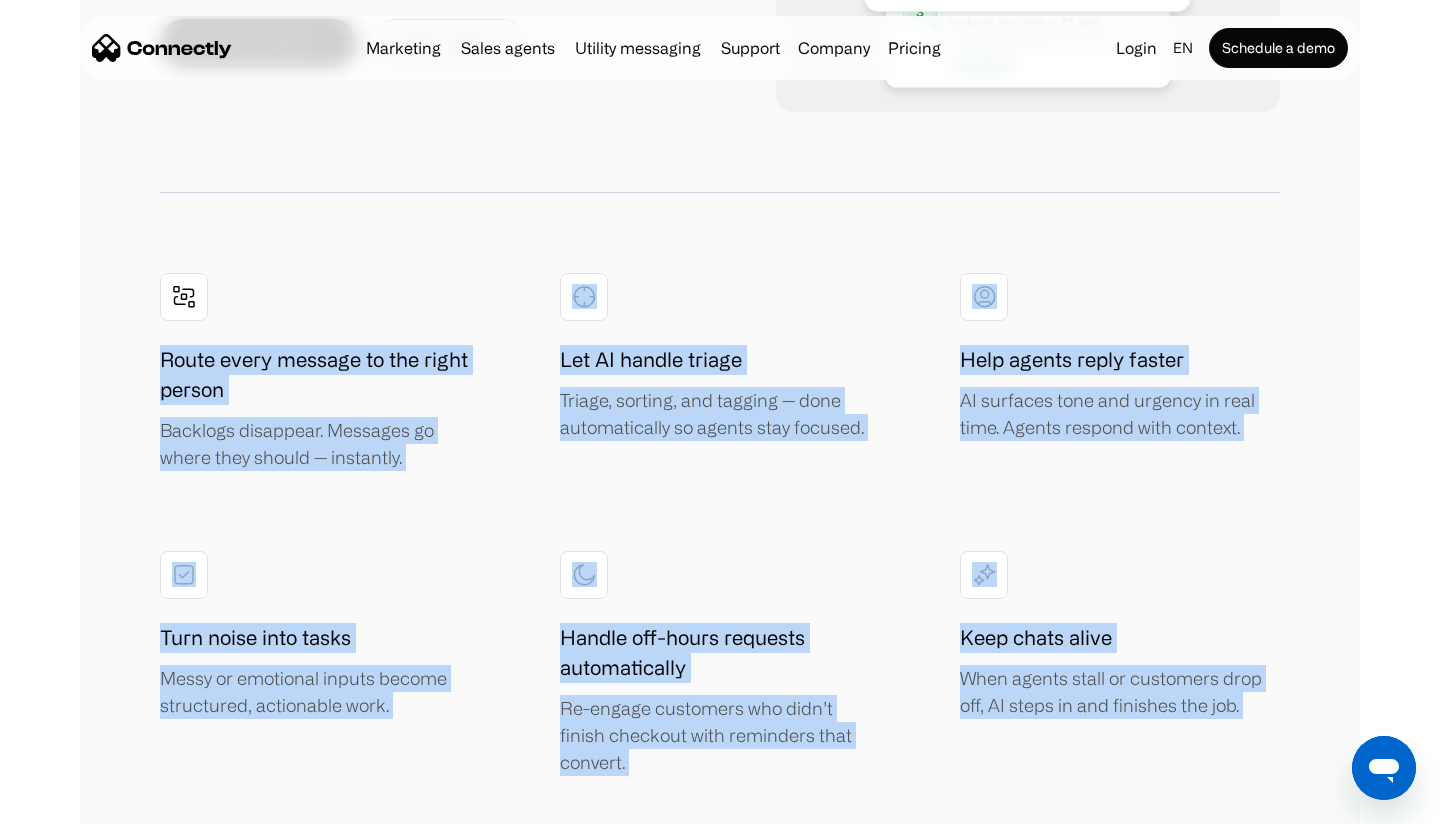 drag, startPoint x: 1213, startPoint y: 532, endPoint x: 151, endPoint y: 348, distance: 1077.8219 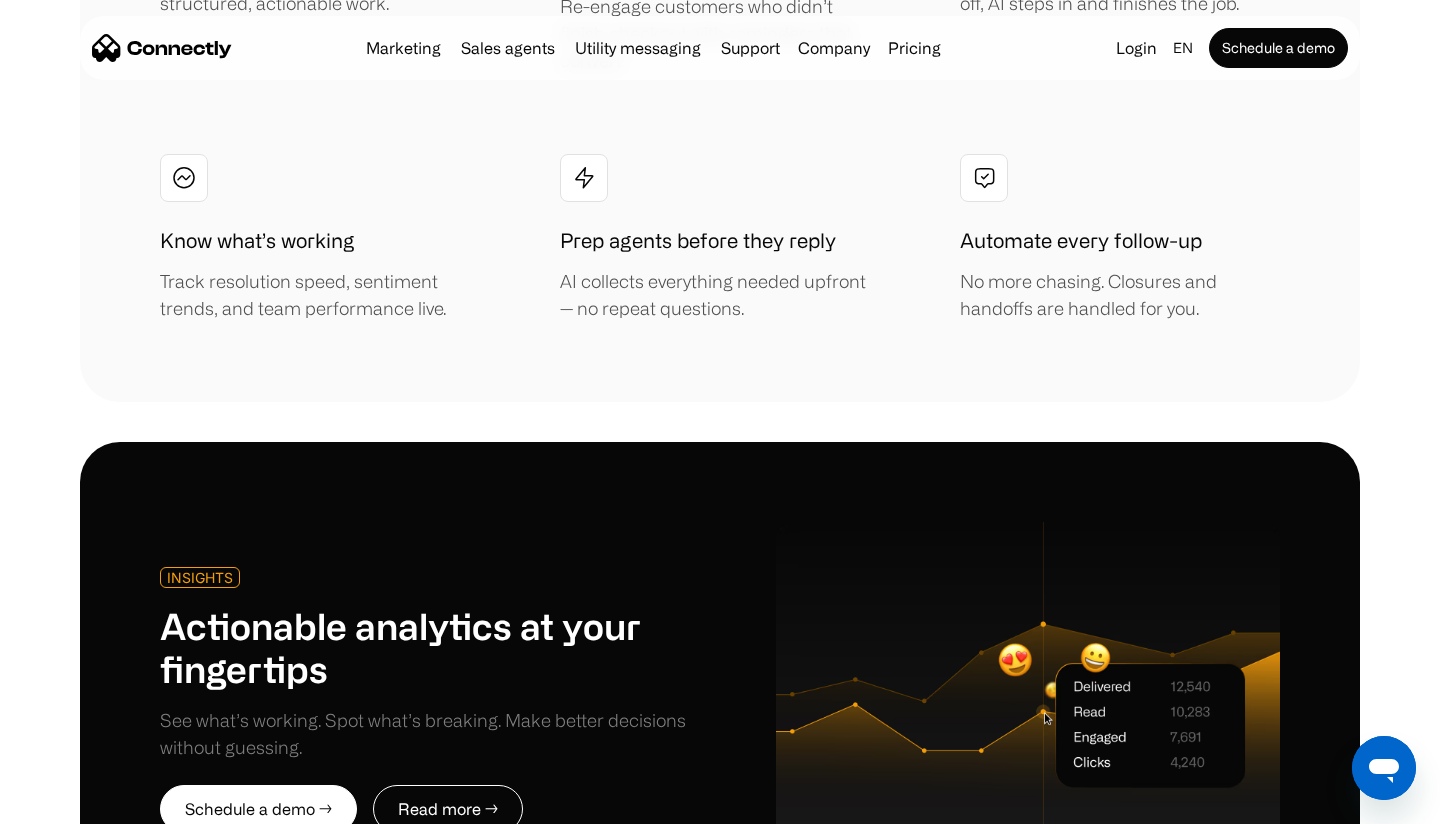 click at bounding box center [720, 422] 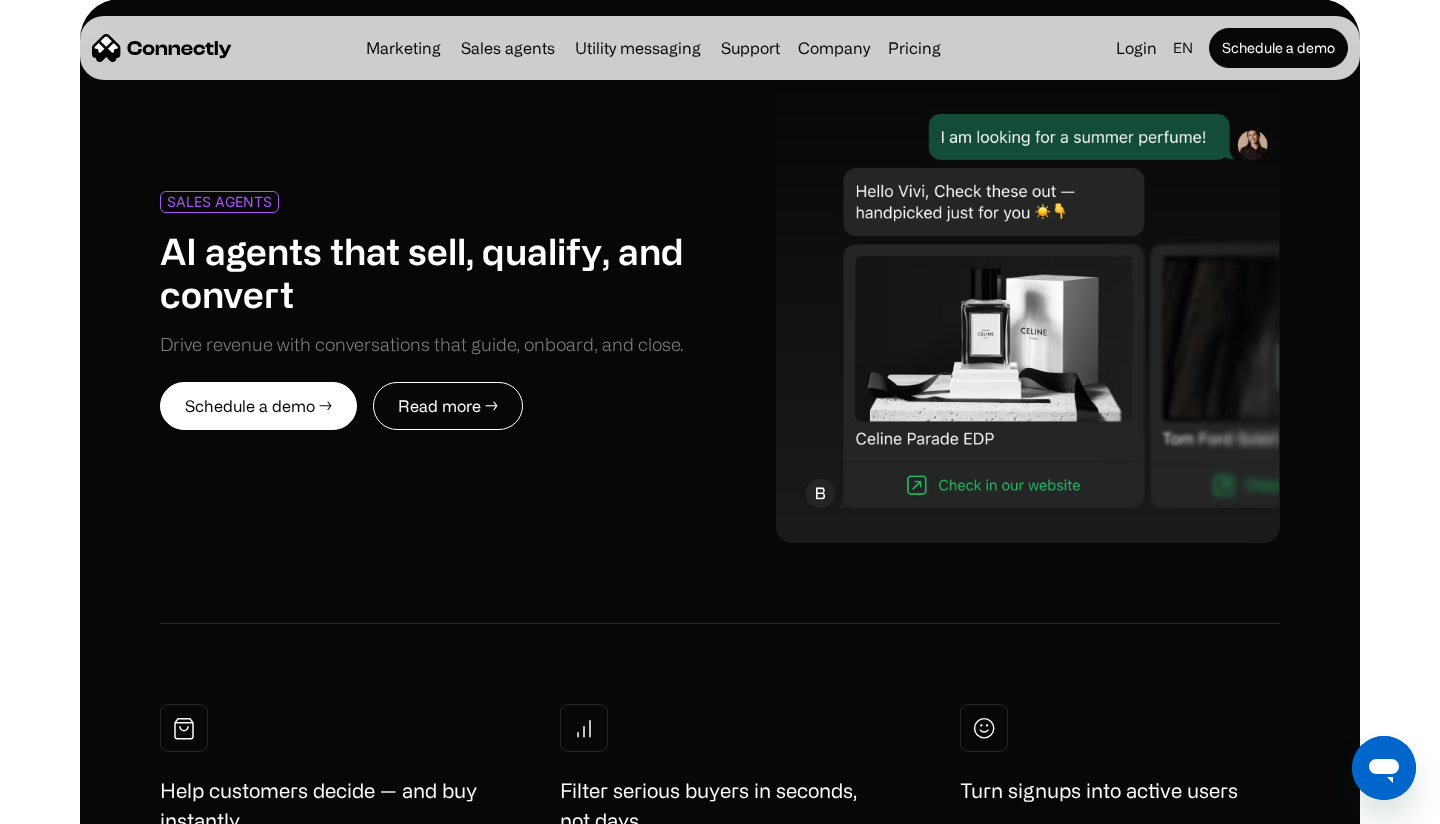scroll, scrollTop: 8383, scrollLeft: 0, axis: vertical 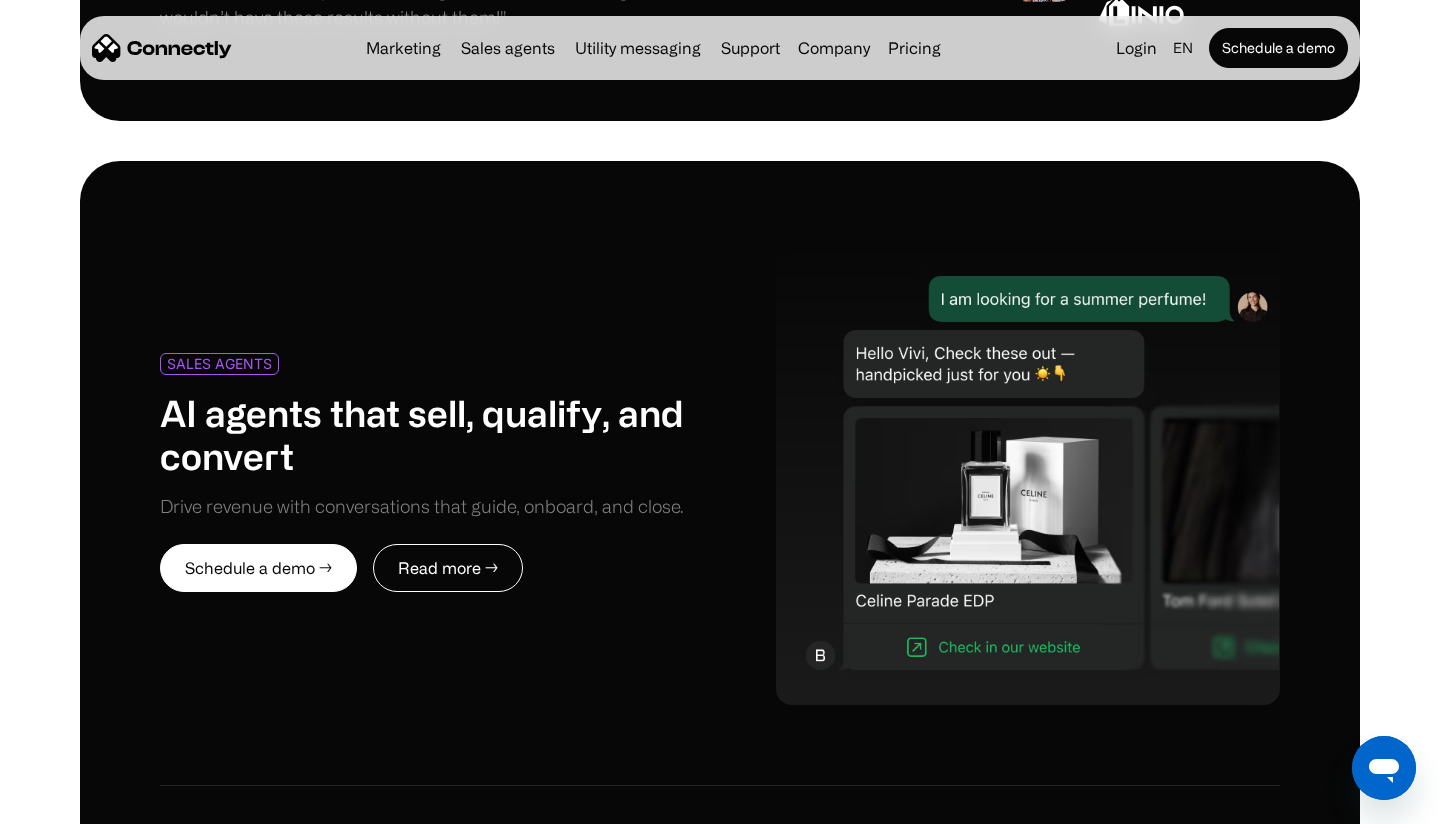 click on "SALES AGENTS AI agents that sell, qualify, and convert Drive revenue with conversations that guide, onboard, and close. Schedule a demo → Read more → Help customers decide — and buy instantly Help customers discover and buy the right product instantly with personalized, context-aware recommendations. Filter serious buyers in seconds, not days Qualify high-intent leads instantly by asking the right questions, scoring responses, and routing them automatically. Turn signups into active users Onboard users faster with guided steps, instant answers, and personalized flows based on their profile and intent." at bounding box center (720, 679) 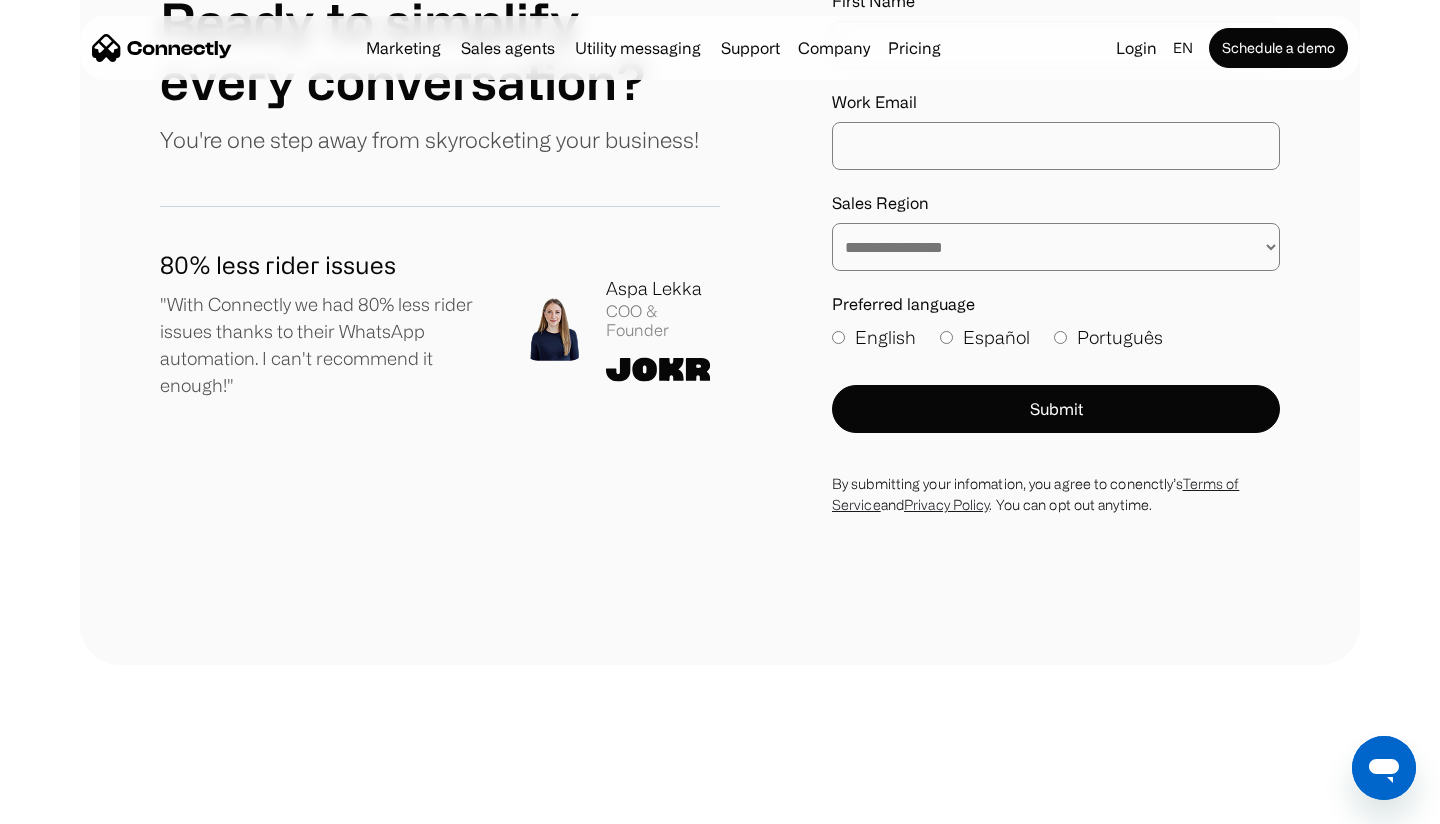 scroll, scrollTop: 11220, scrollLeft: 0, axis: vertical 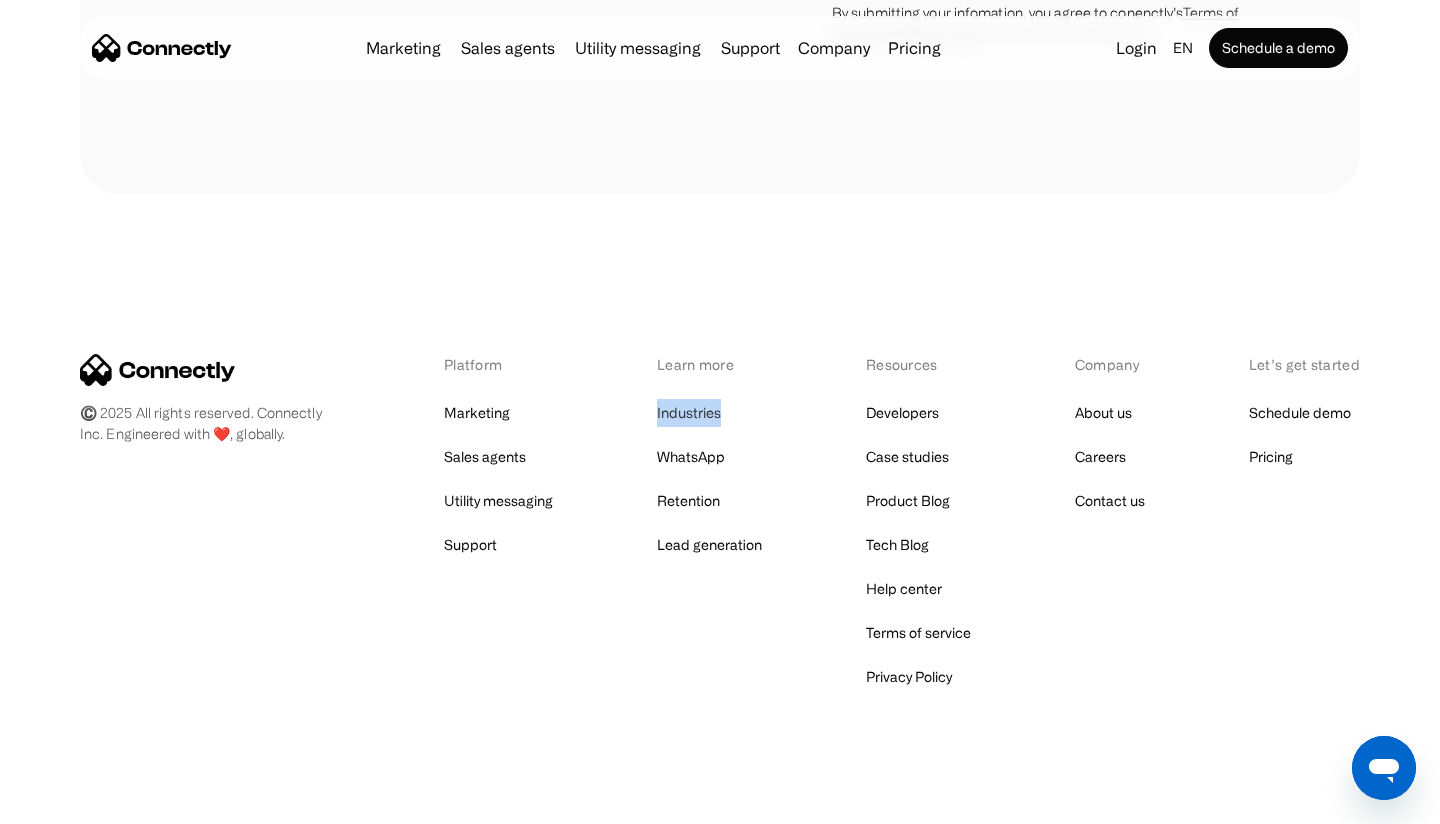 click on "Industries" at bounding box center [689, 413] 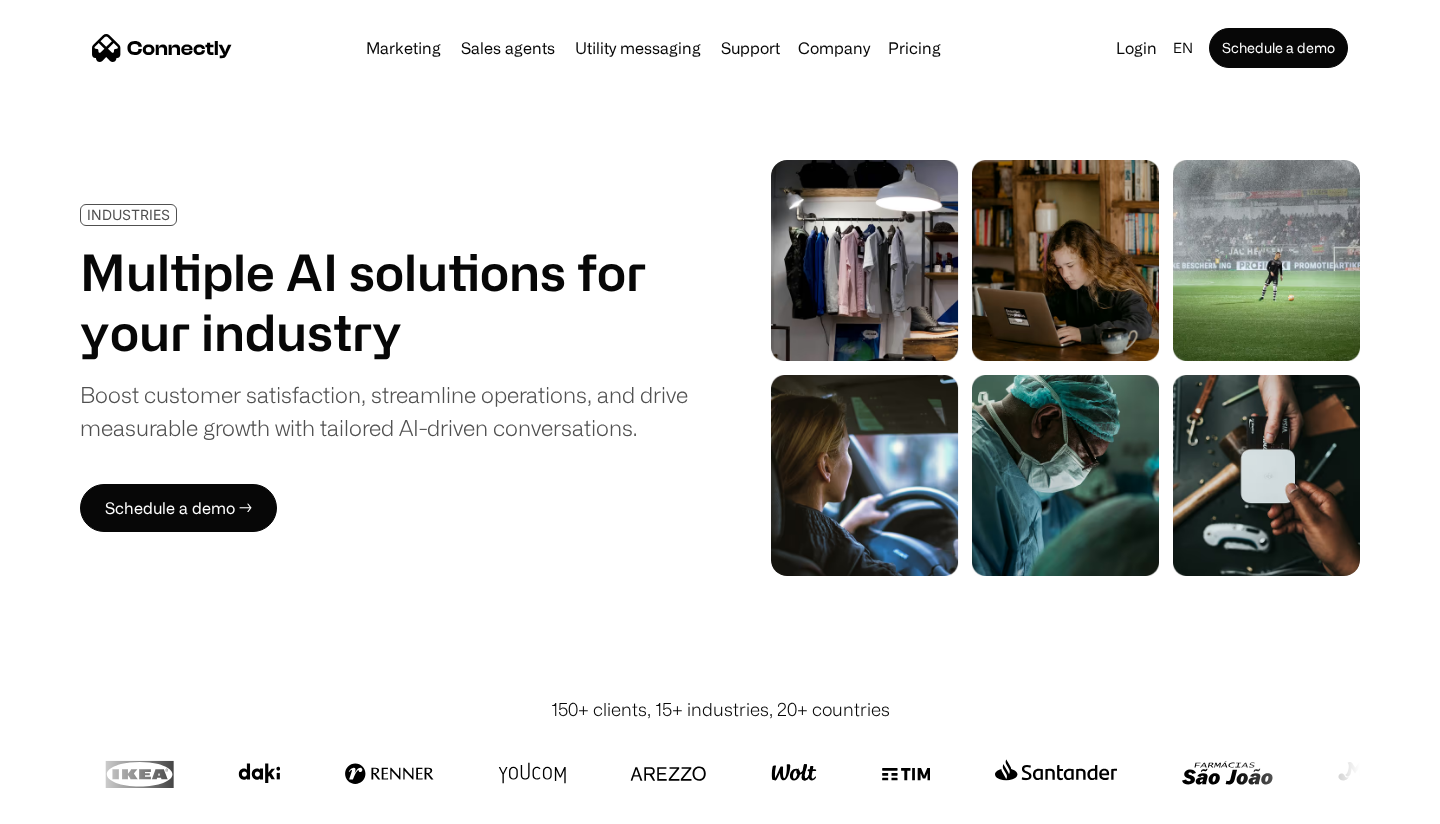 scroll, scrollTop: 0, scrollLeft: 0, axis: both 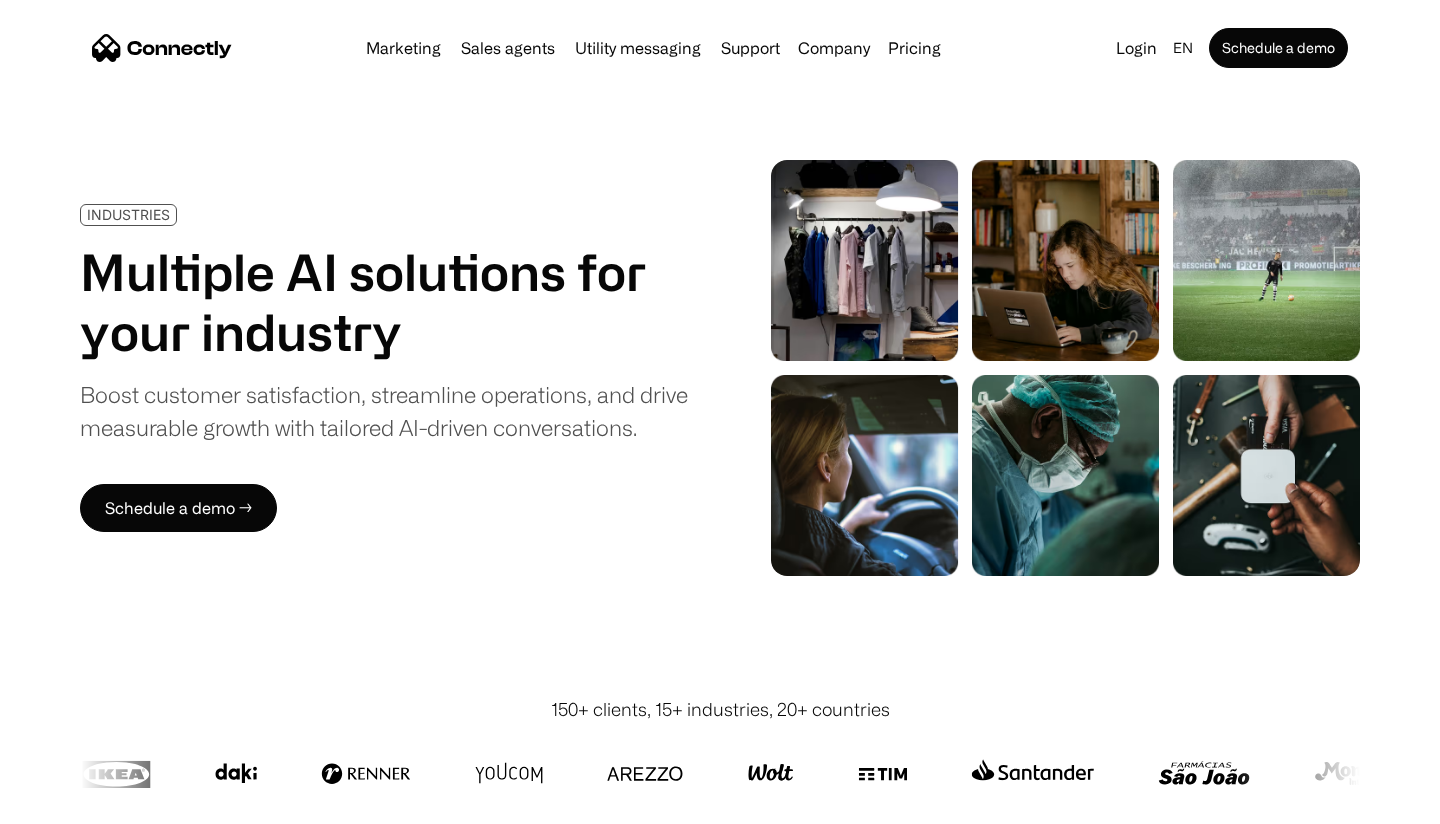 click on "Marketing Sales agents Utility messaging Support Company About us Careers Contact us Pricing Login en 中文 es pt
Schedule a demo
INDUSTRIES Multiple AI solutions for your industry Boost customer satisfaction, streamline operations, and drive measurable growth with tailored AI-driven conversations. Schedule a demo → 150+ clients, 15+ industries, 20+ countries 🛍️ Retail & eCommerce Automate customer support, run tailored promotions, and manage post-purchase interactions—boosting engagement and loyalty at every touchpoint. • Cart recovery  • Order updates  • Personalized product recommendations Schedule a demo → 🎓 Education Simplify enrollment processes, provide on-demand student support, and send personalized notifications, ensuring a smooth and efficient academic journey. • Application flows  • Student onboarding  • Tuition reminders Schedule a demo → 120% conversion lift Laís Calabreze" at bounding box center (720, 3296) 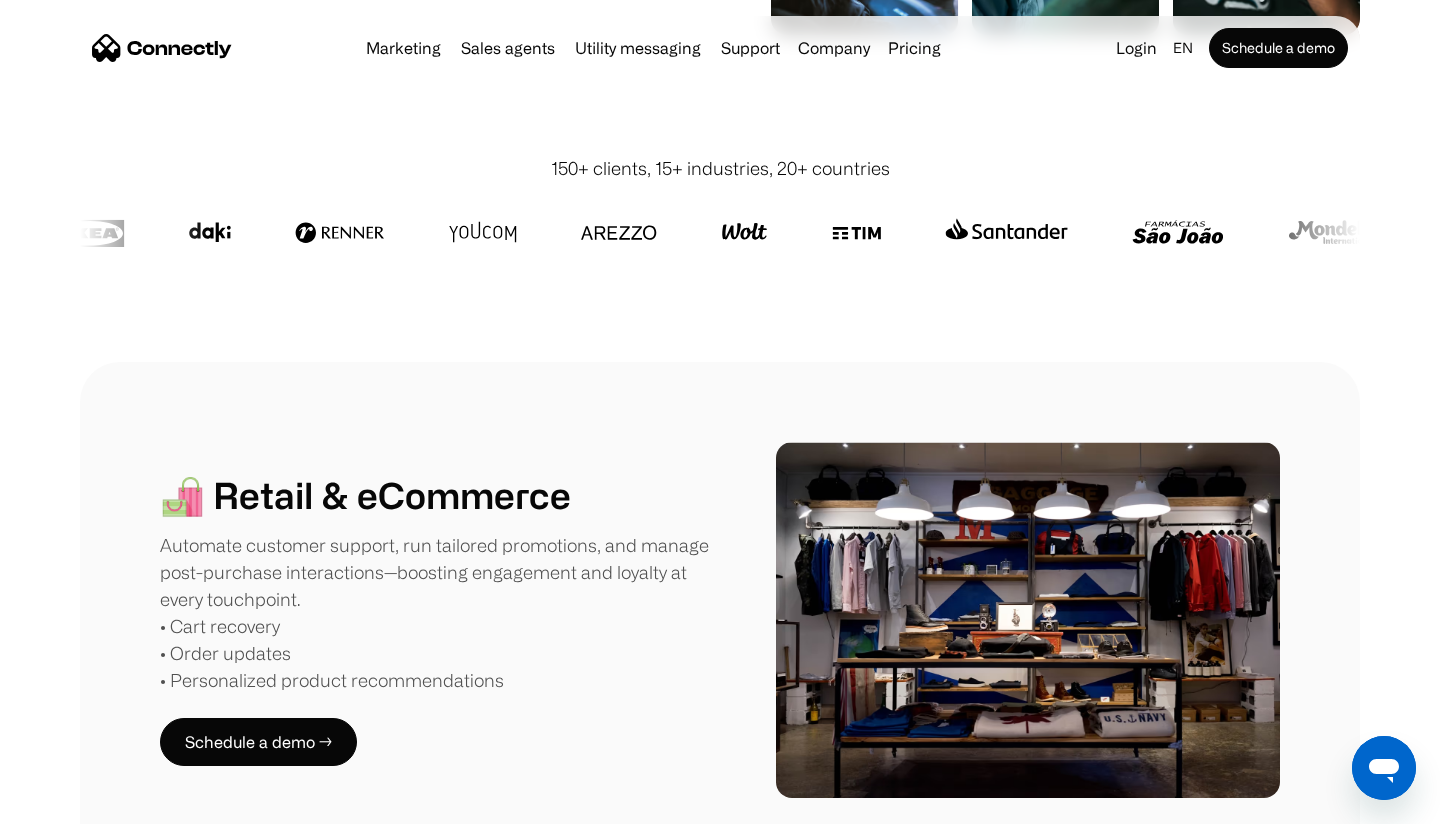 scroll, scrollTop: 0, scrollLeft: 0, axis: both 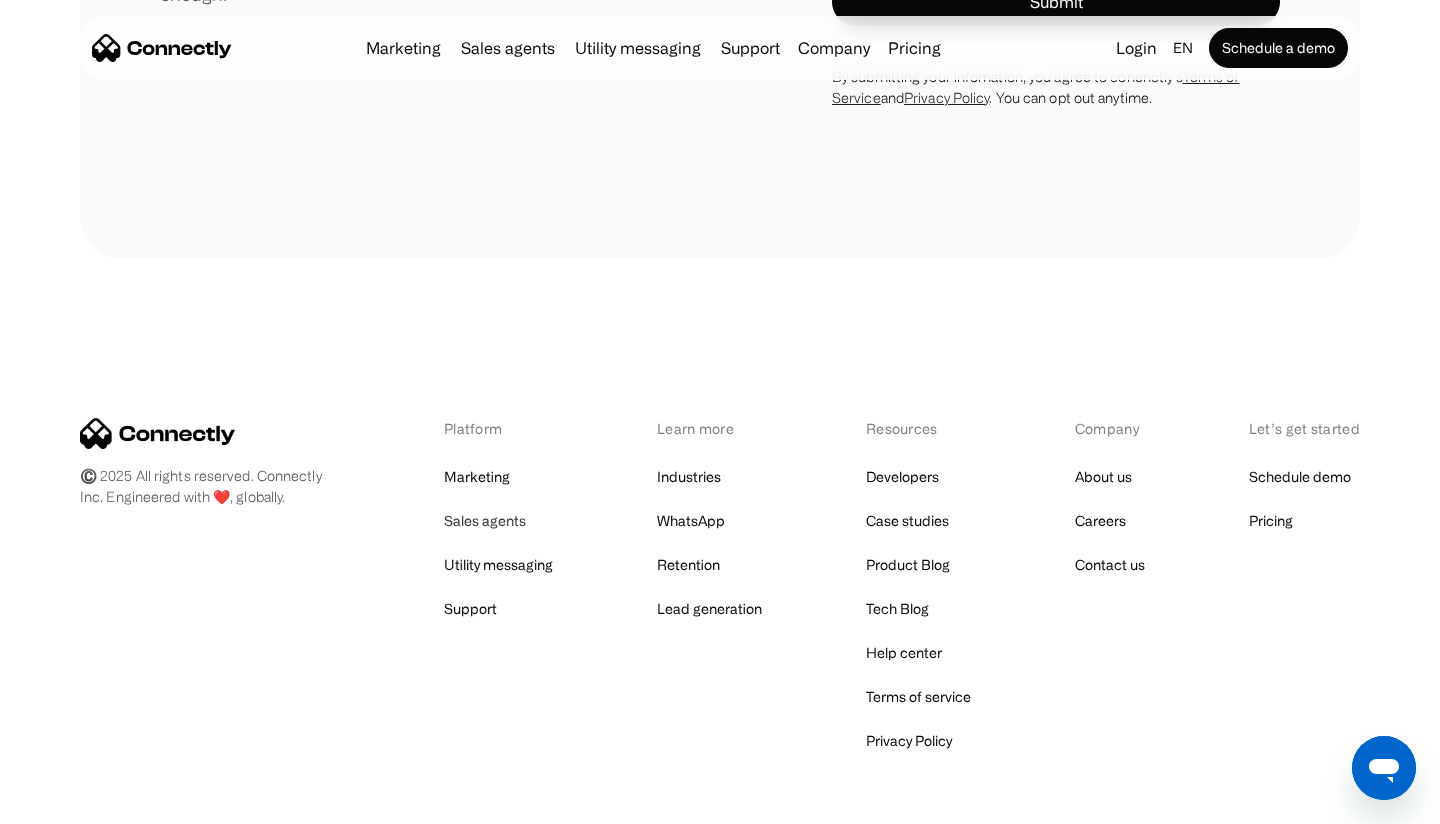 click on "Sales agents" at bounding box center (485, 521) 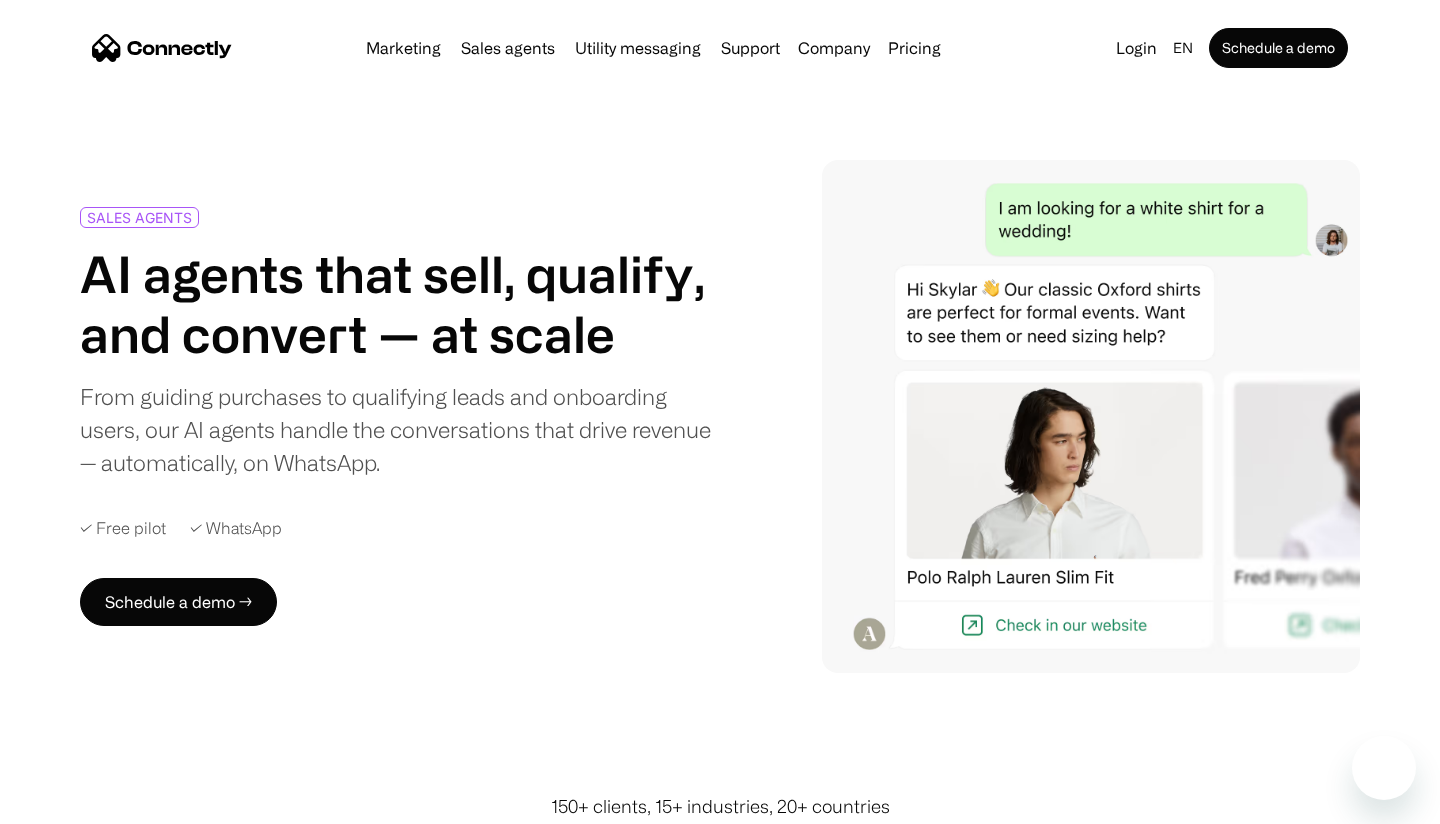 scroll, scrollTop: 0, scrollLeft: 0, axis: both 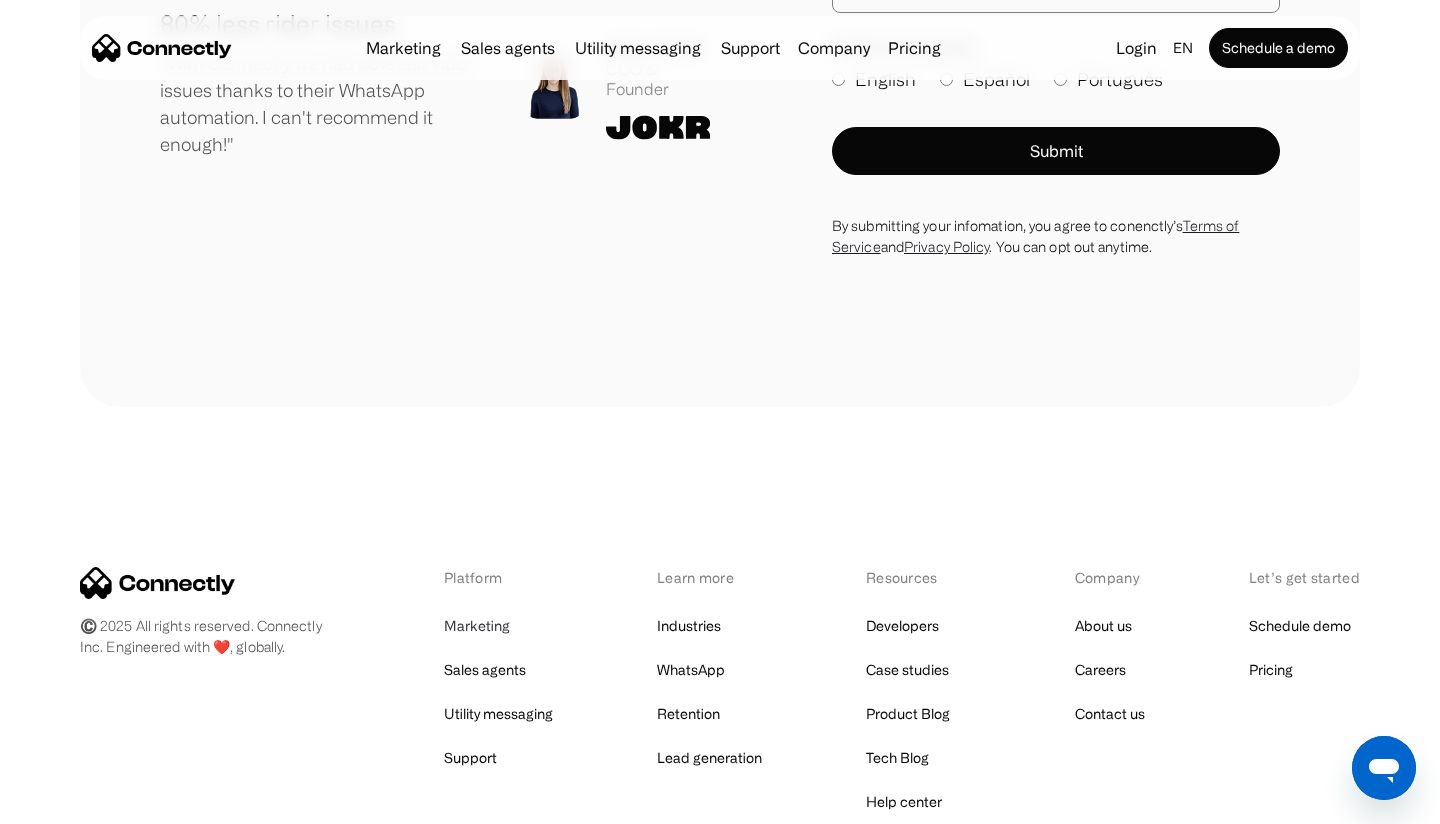 click on "Marketing" at bounding box center (477, 626) 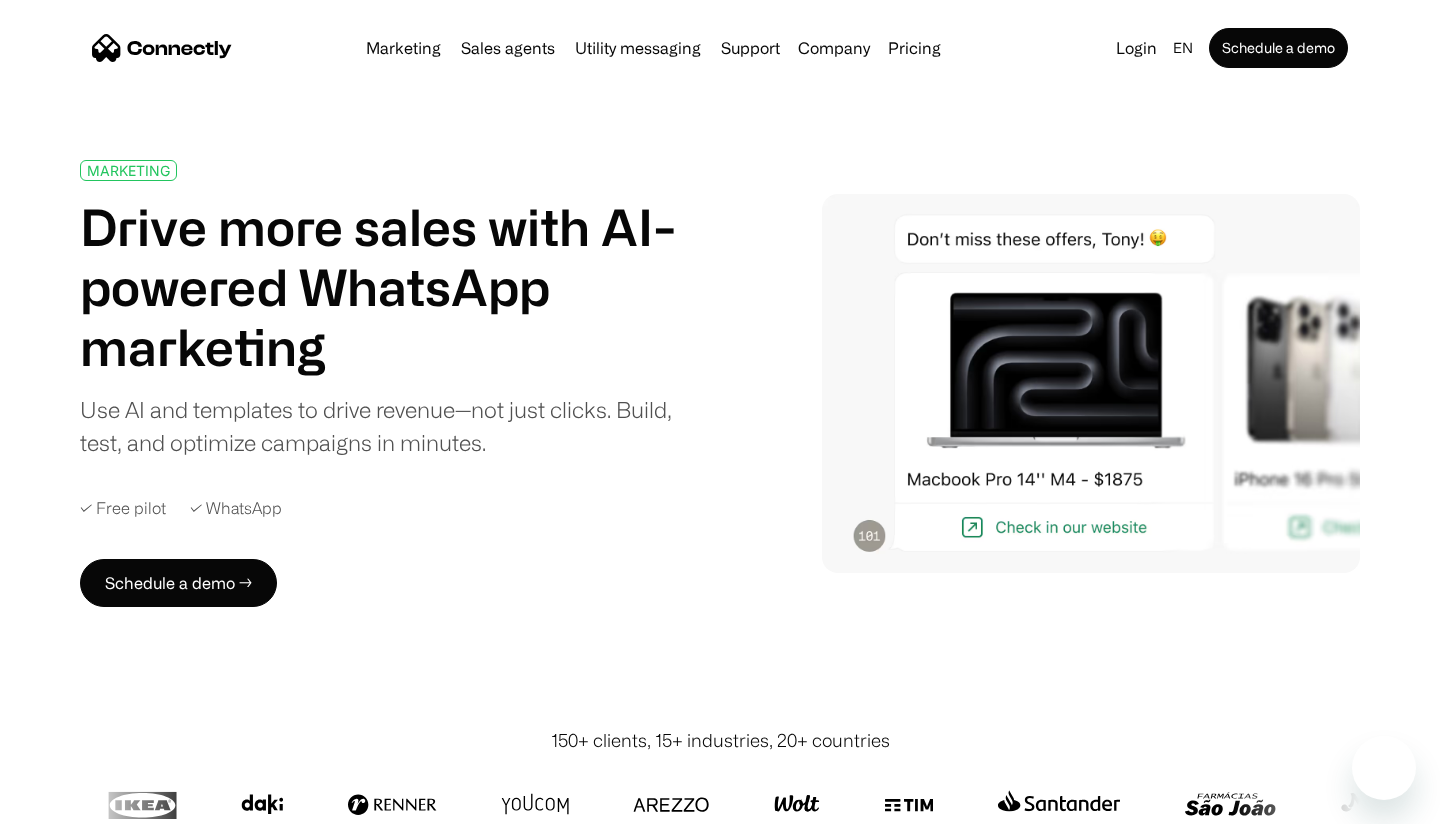 scroll, scrollTop: 0, scrollLeft: 0, axis: both 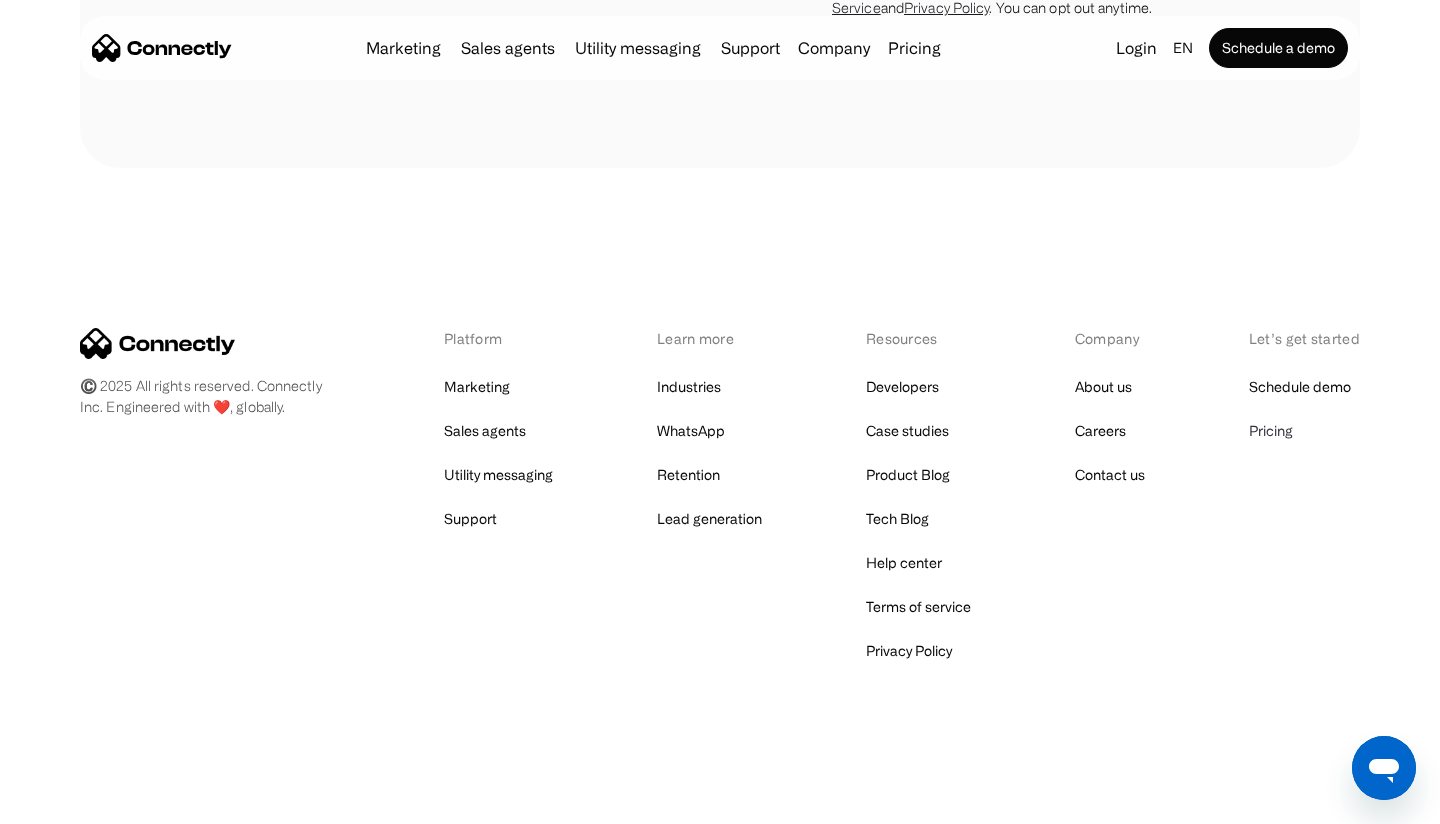 click on "Pricing" at bounding box center (1271, 431) 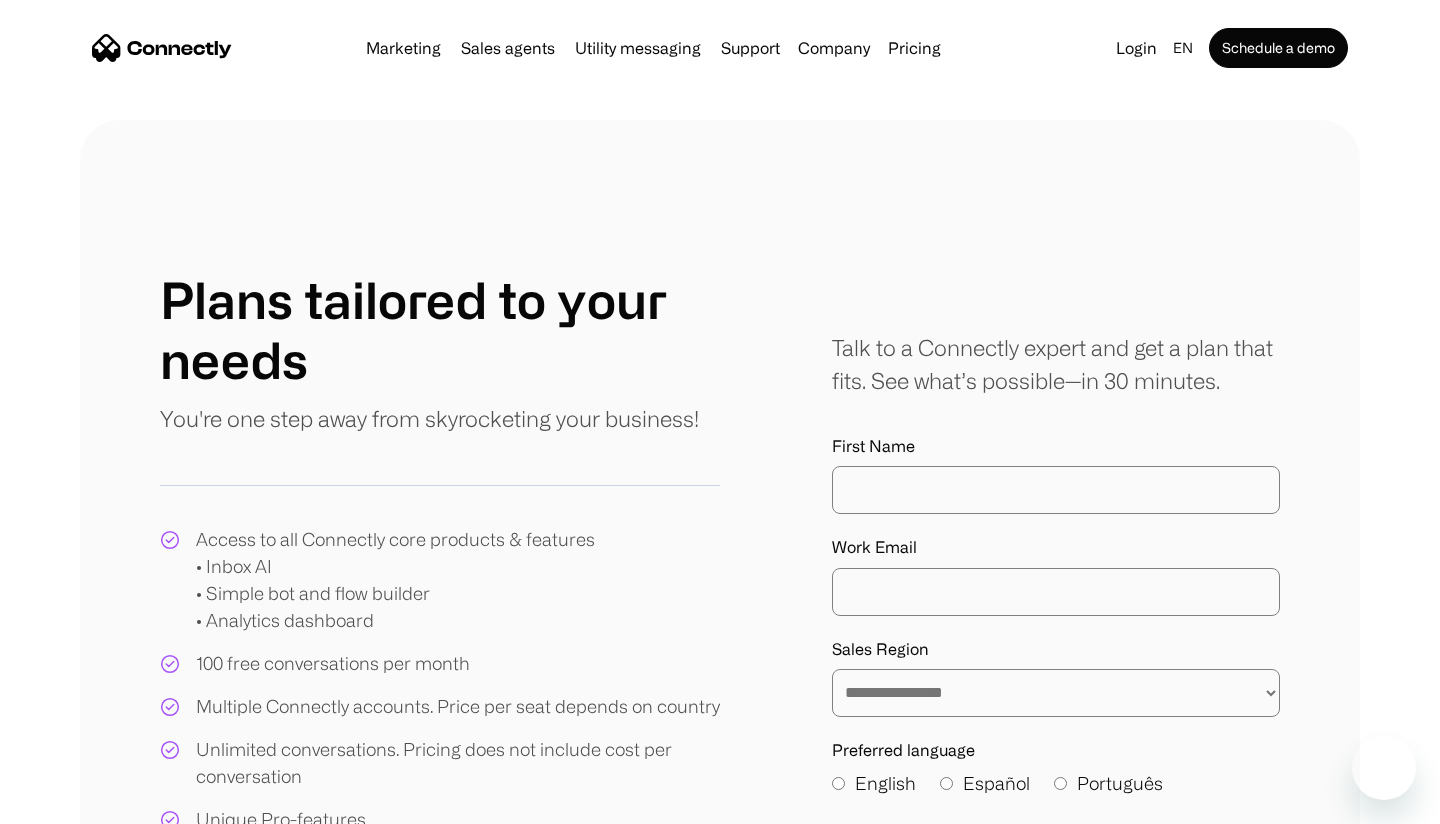 scroll, scrollTop: 0, scrollLeft: 0, axis: both 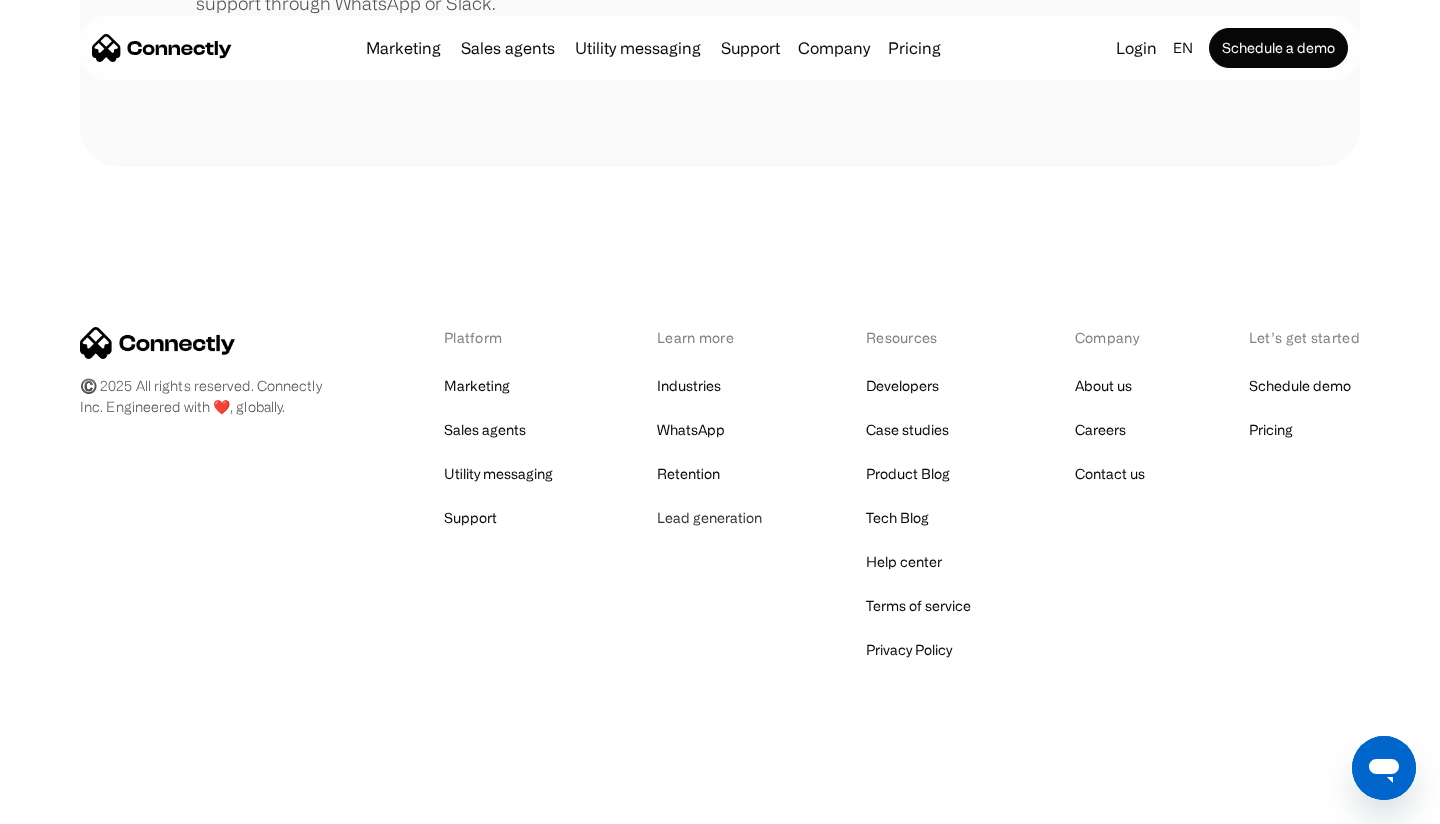 click on "Lead generation" at bounding box center [709, 518] 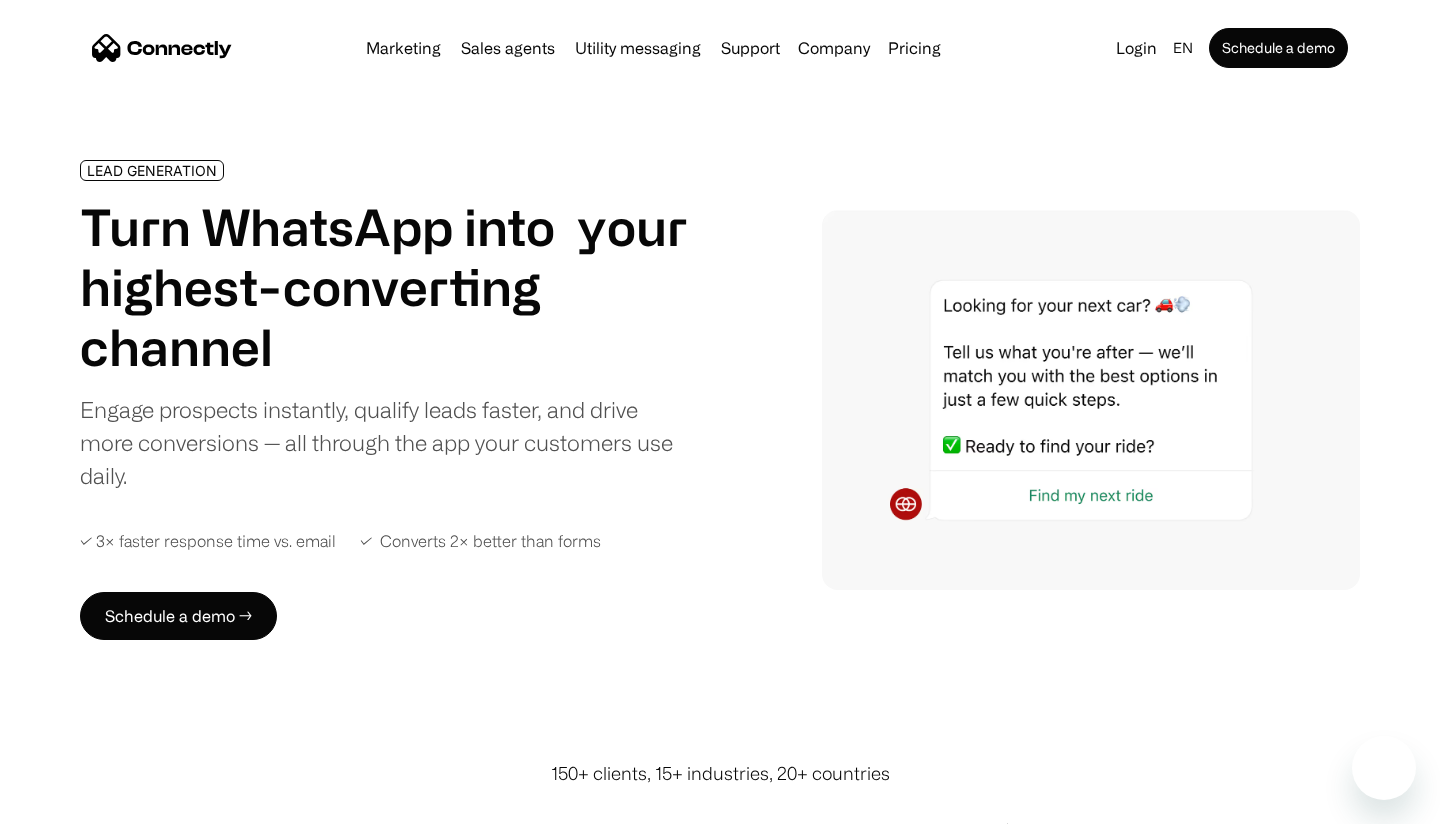 scroll, scrollTop: 0, scrollLeft: 0, axis: both 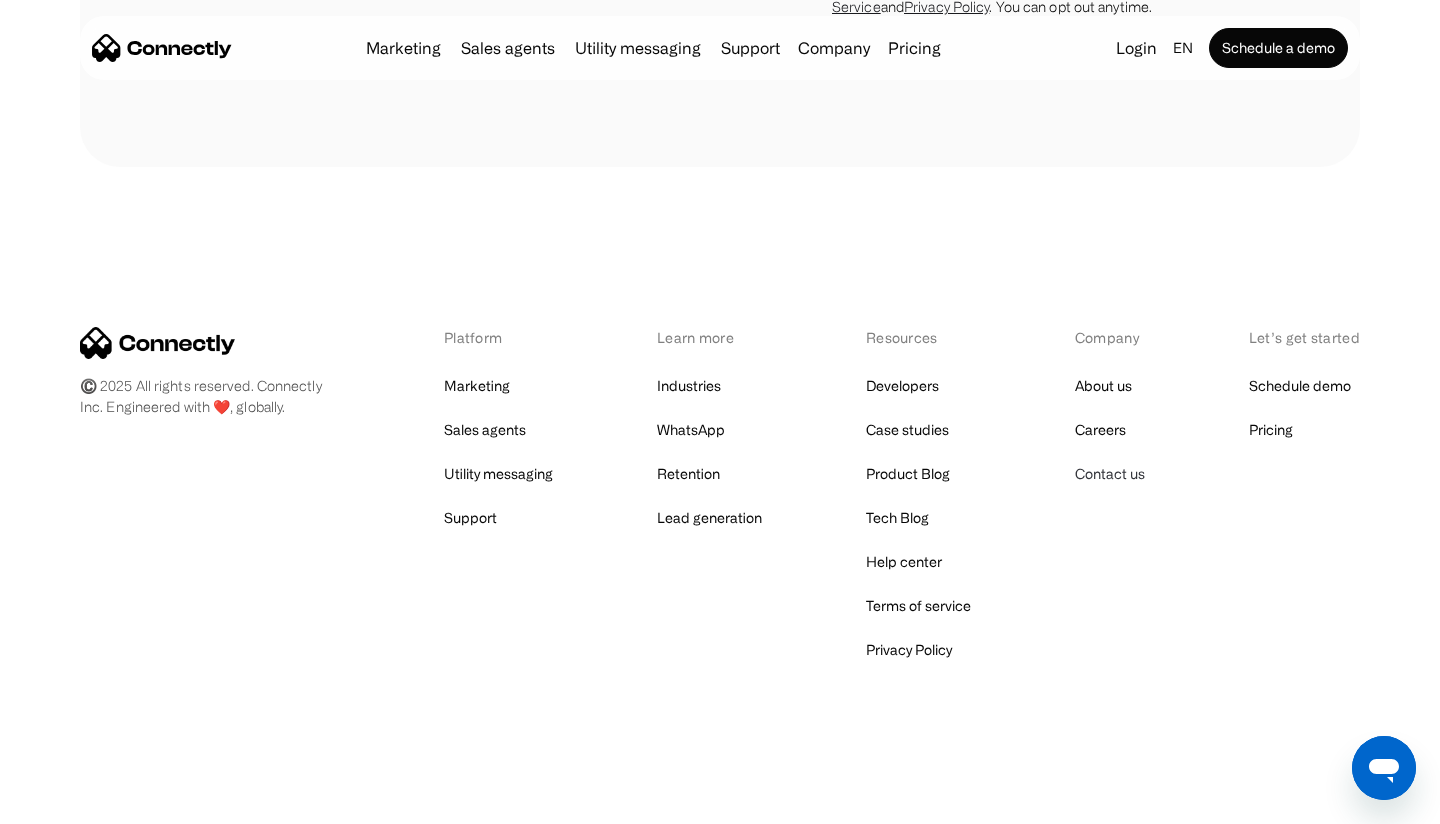click on "Contact us" at bounding box center (1110, 474) 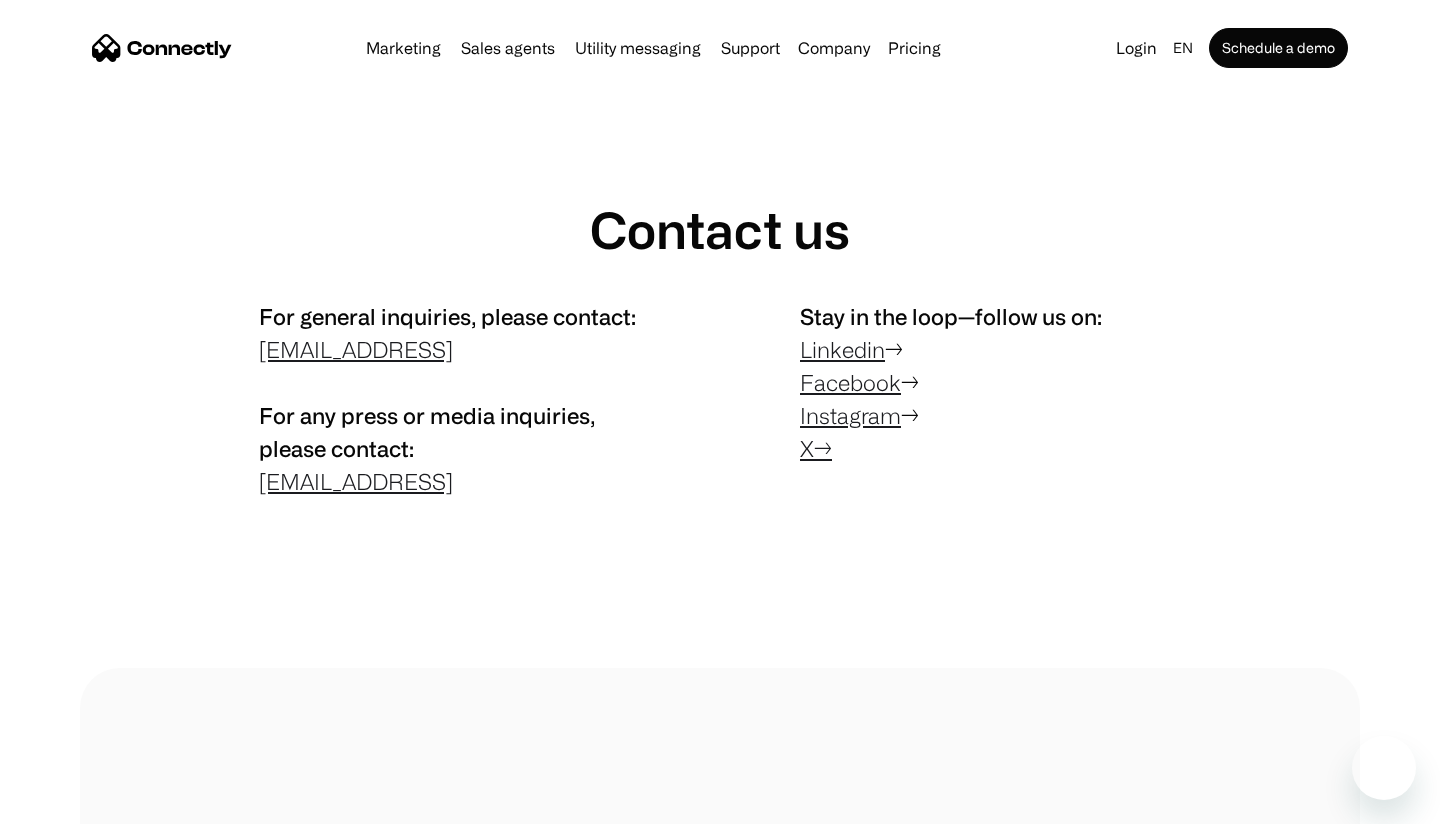 scroll, scrollTop: 0, scrollLeft: 0, axis: both 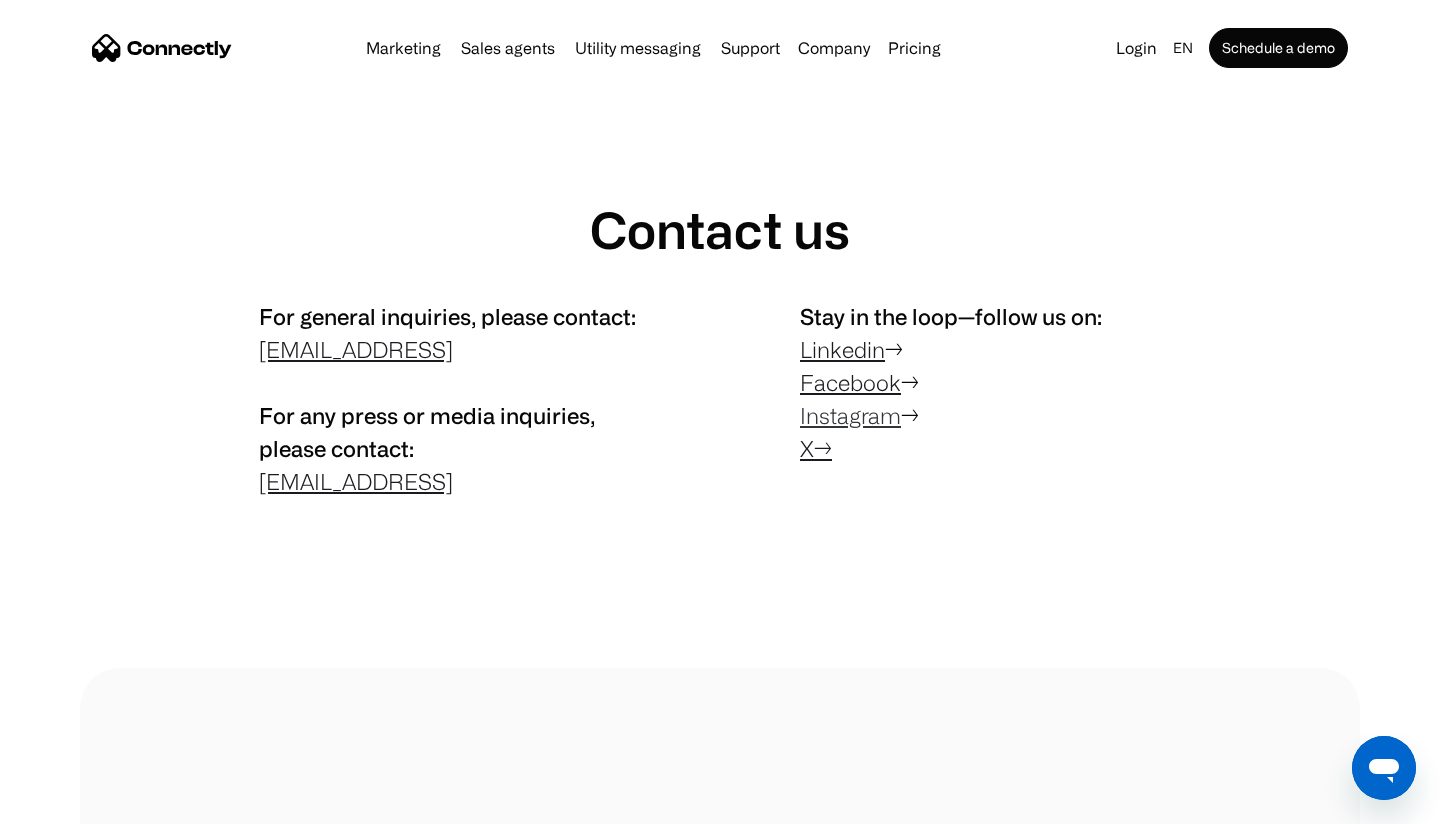 click on "Instagram" at bounding box center (850, 415) 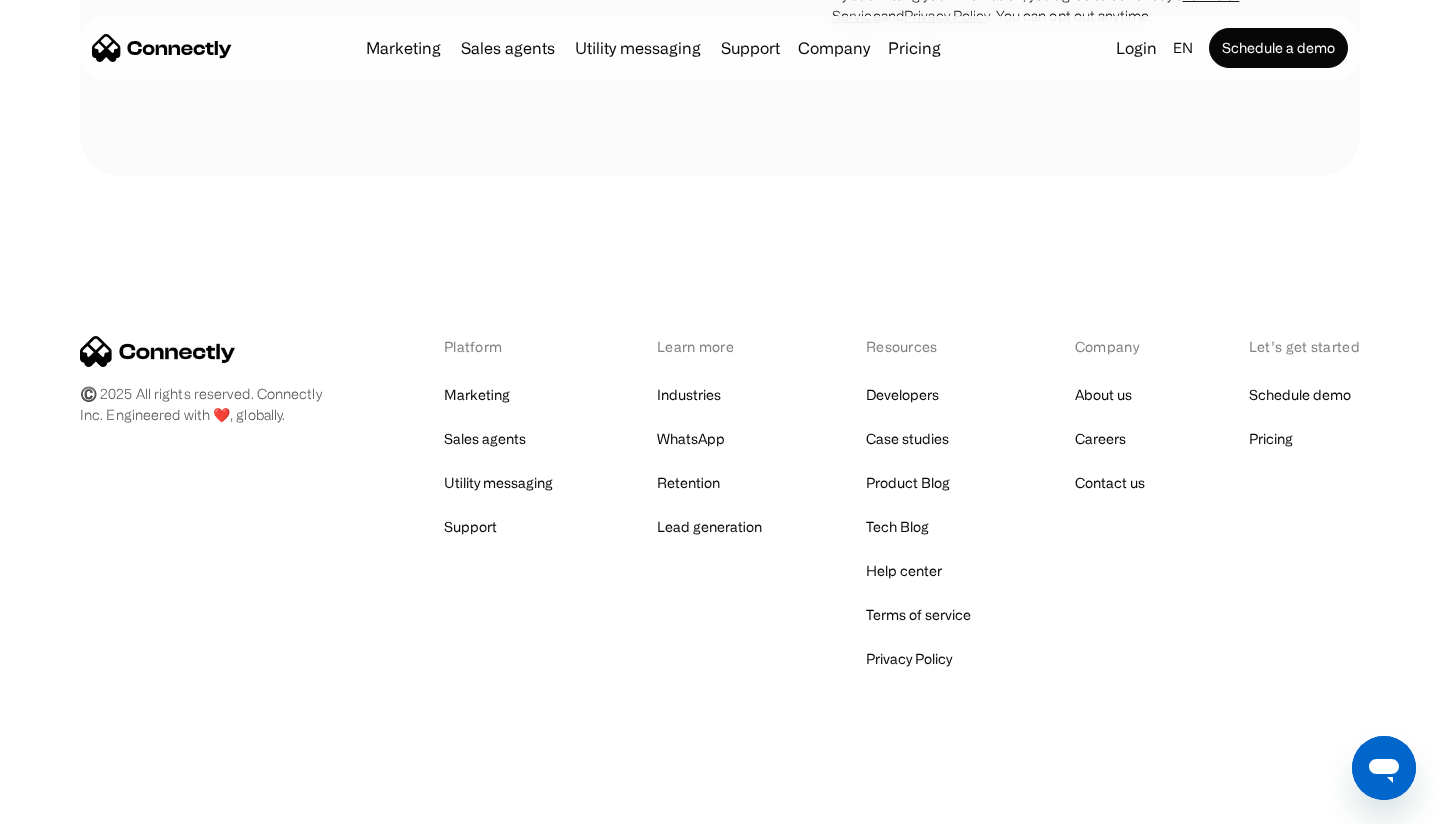 scroll, scrollTop: 1431, scrollLeft: 0, axis: vertical 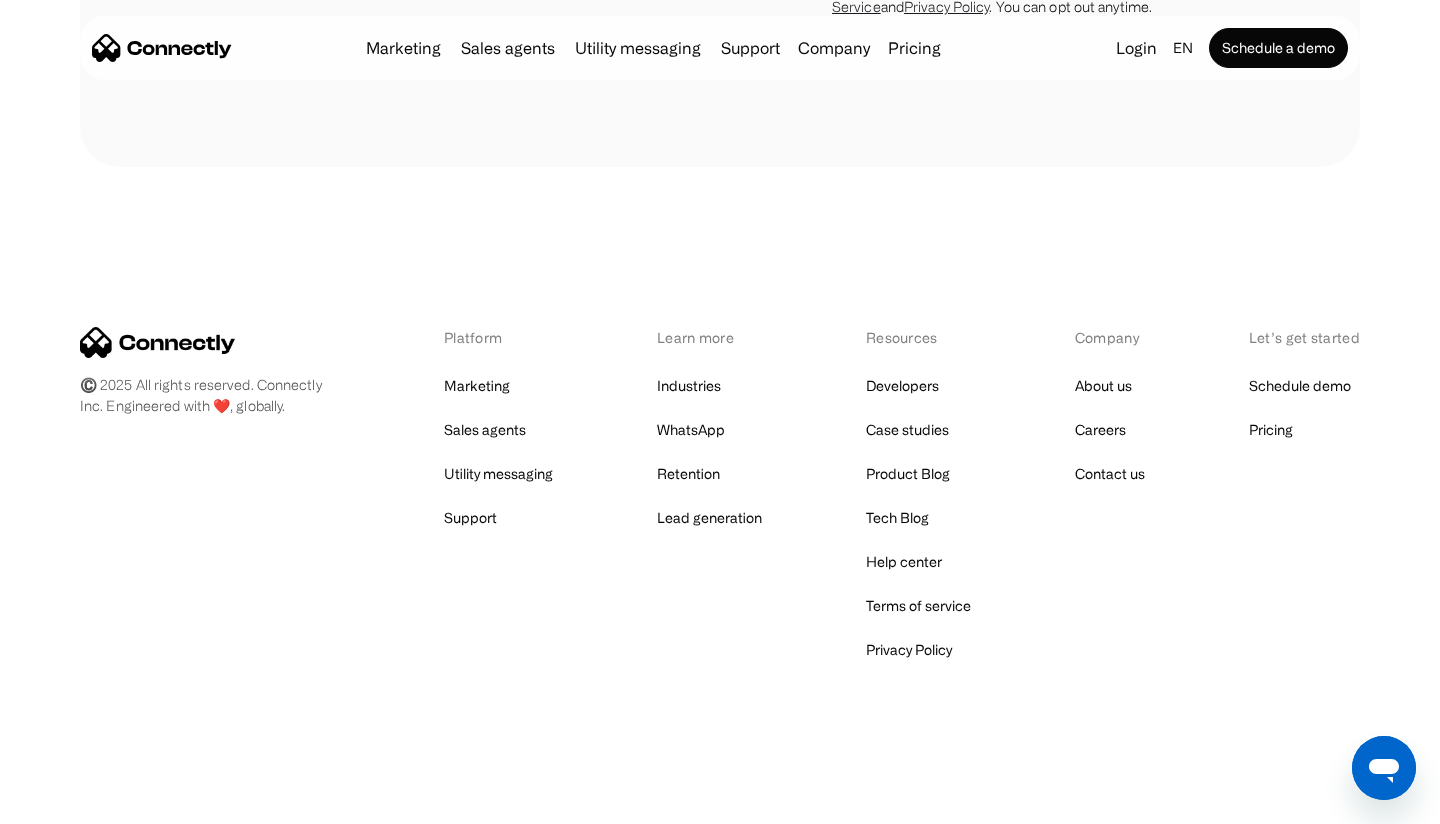 click on "©️ 2025 All rights reserved. Connectly Inc. Engineered with ❤️, globally. Platform Marketing Sales agents Utility messaging Support Learn more Industries WhatsApp Retention Lead generation Resources Developers Case studies Product Blog Tech Blog Help center Terms of service Privacy Policy Company About us Careers Contact us Let’s get started Schedule demo Pricing" at bounding box center [720, 495] 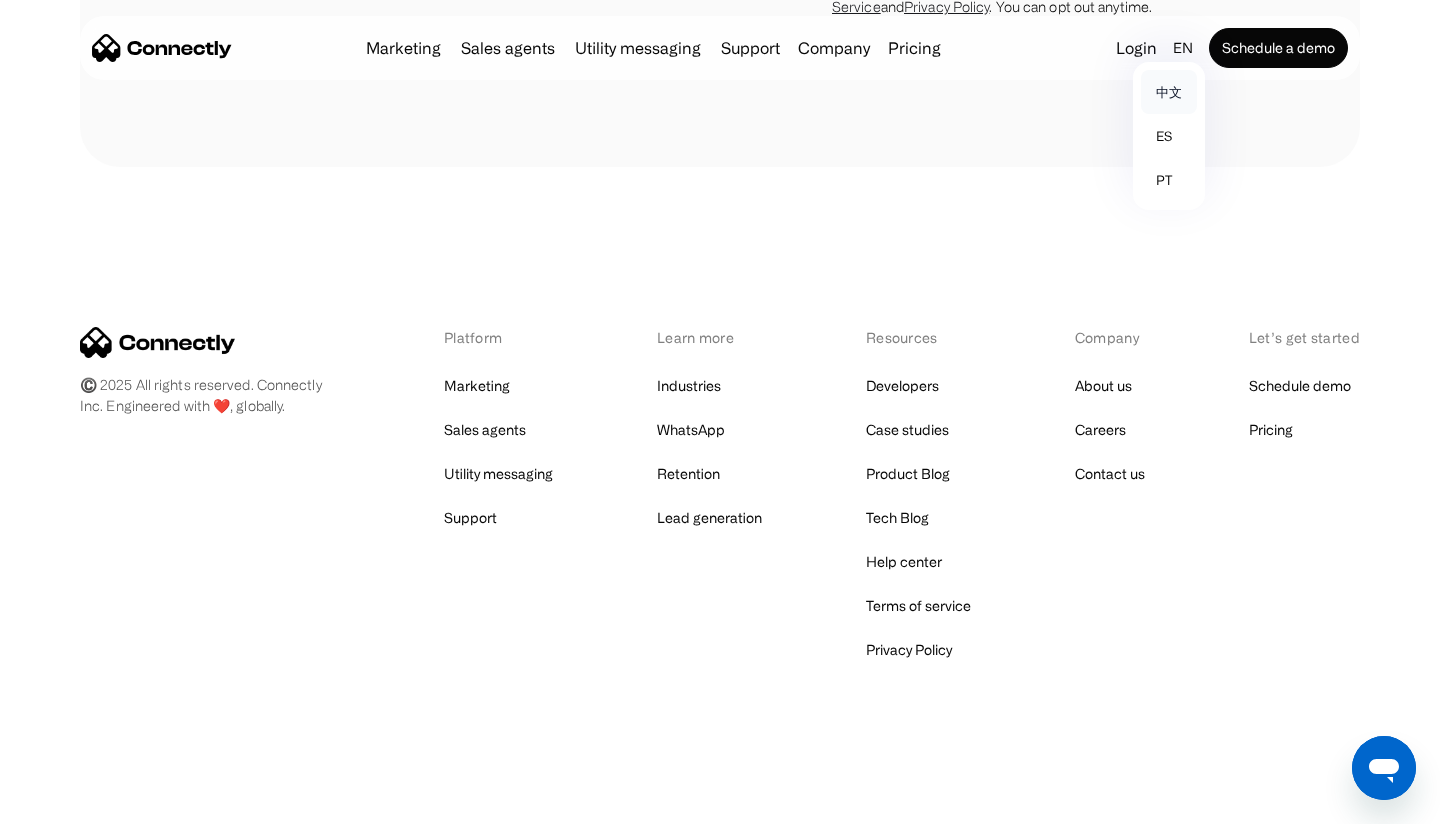 click on "中文" at bounding box center (1169, 92) 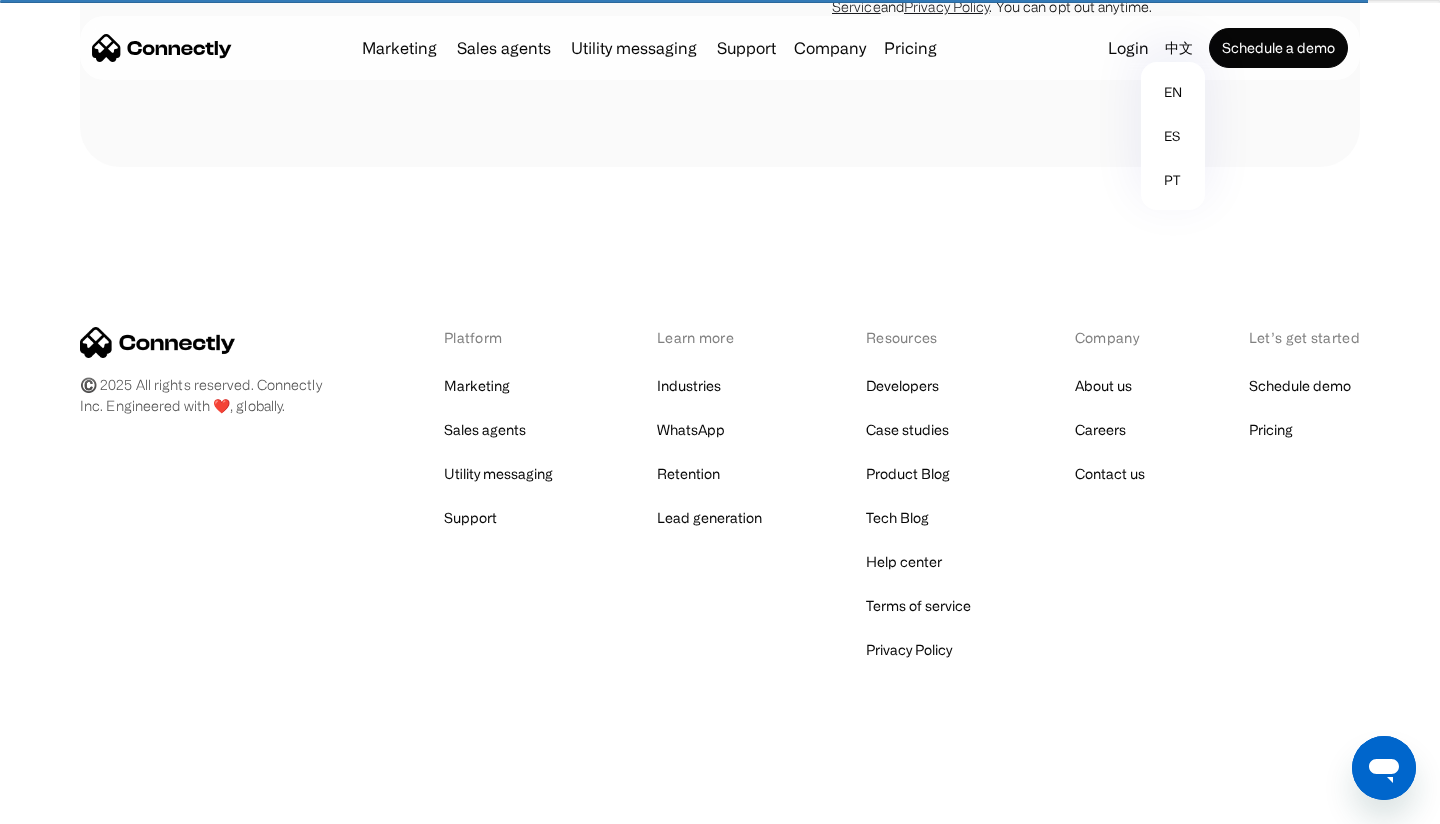 scroll, scrollTop: 1398, scrollLeft: 0, axis: vertical 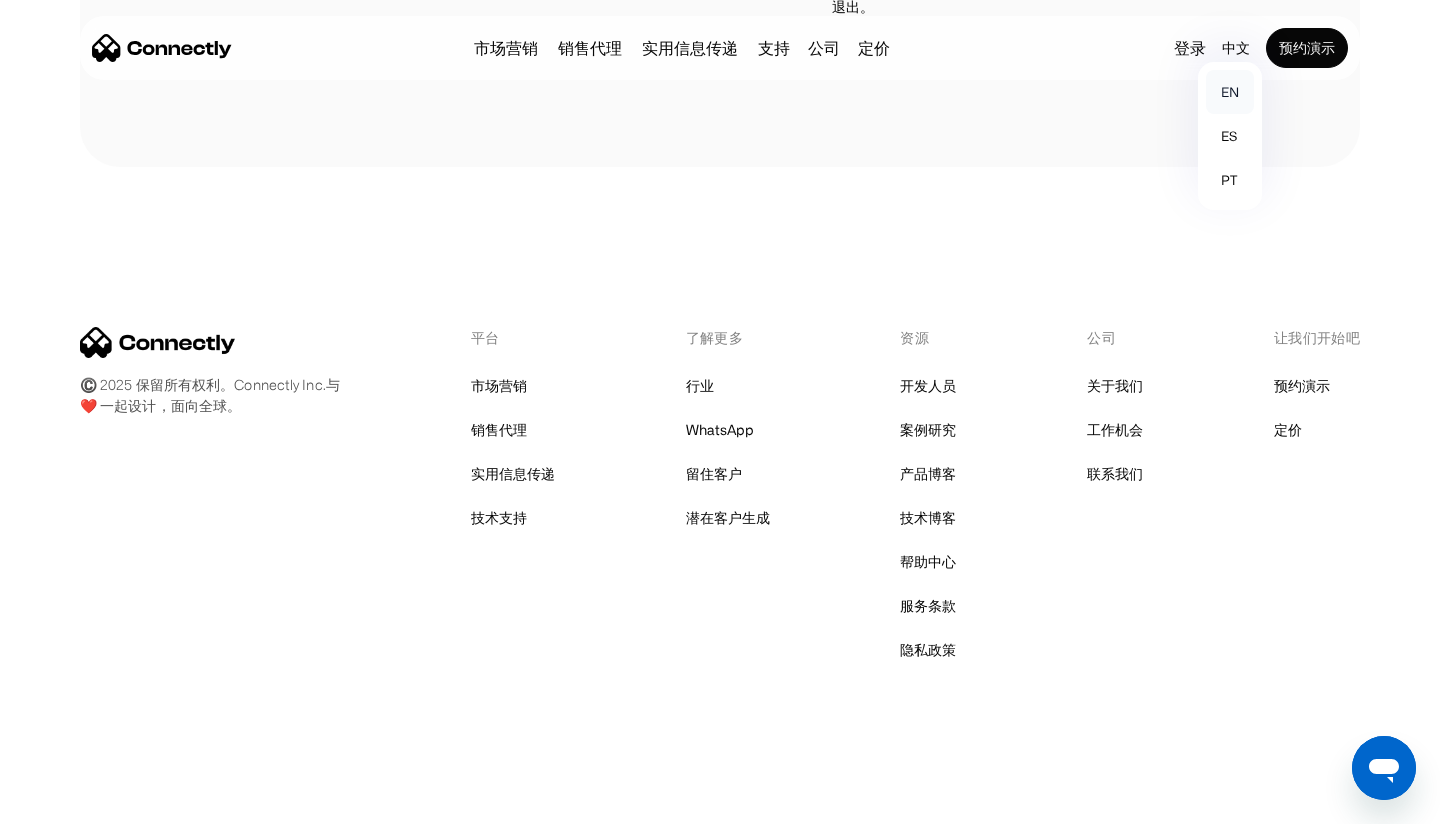 click on "en" at bounding box center (1230, 92) 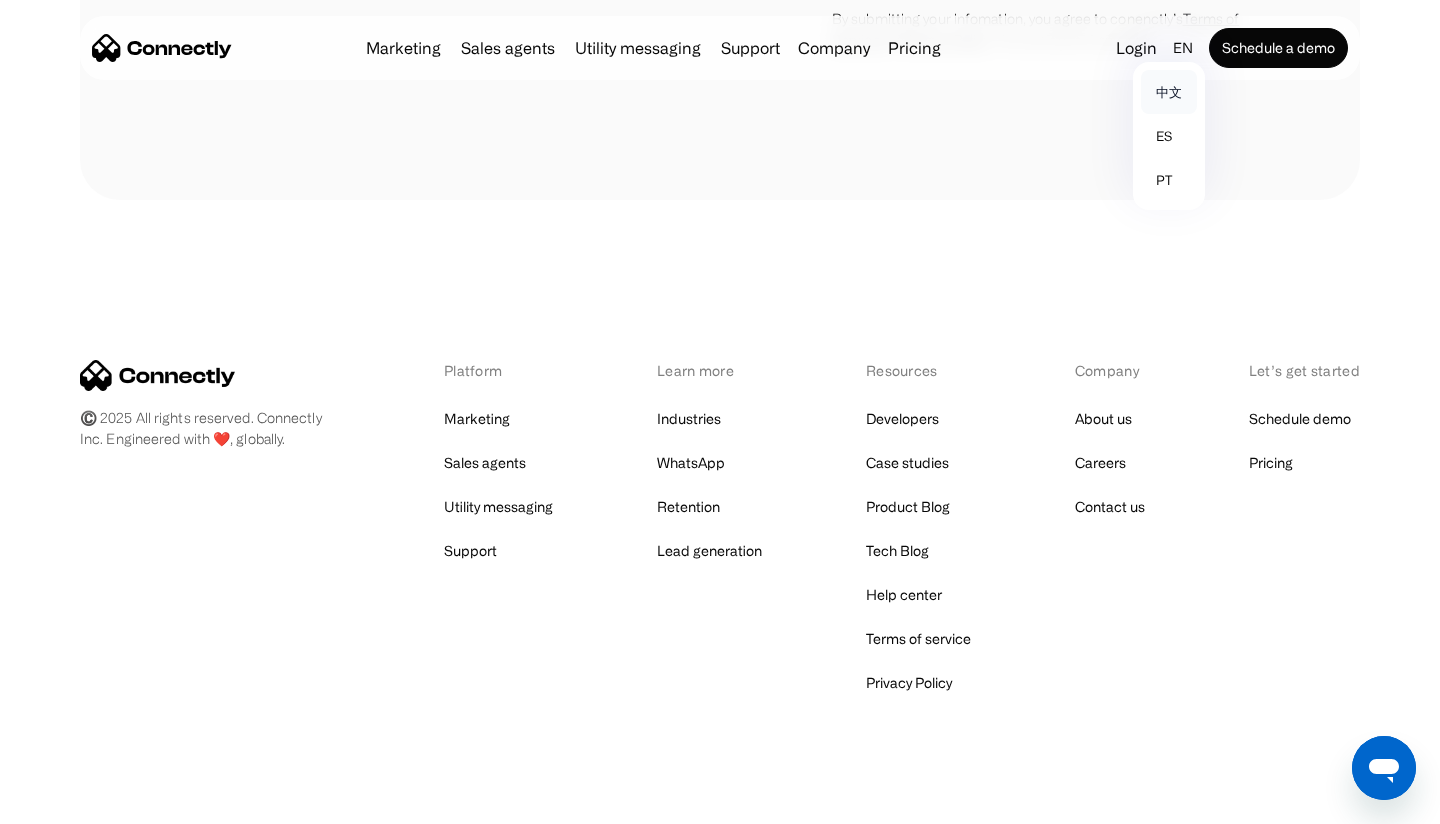 scroll, scrollTop: 1431, scrollLeft: 0, axis: vertical 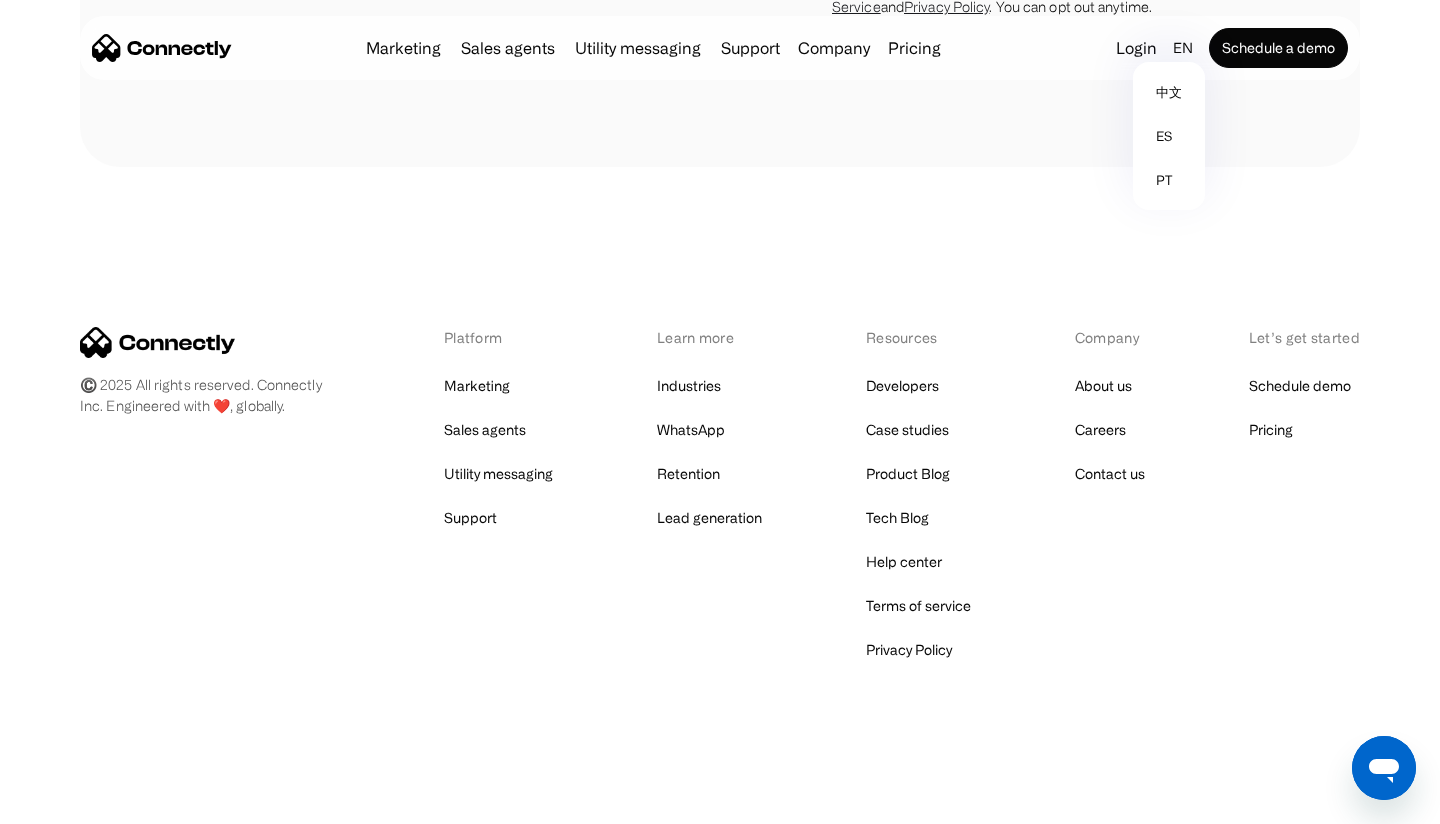 click on "©️ 2025 All rights reserved. Connectly Inc. Engineered with ❤️, globally. Platform Marketing Sales agents Utility messaging Support Learn more Industries WhatsApp Retention Lead generation Resources Developers Case studies Product Blog Tech Blog Help center Terms of service Privacy Policy Company About us Careers Contact us Let’s get started Schedule demo Pricing" at bounding box center (720, 495) 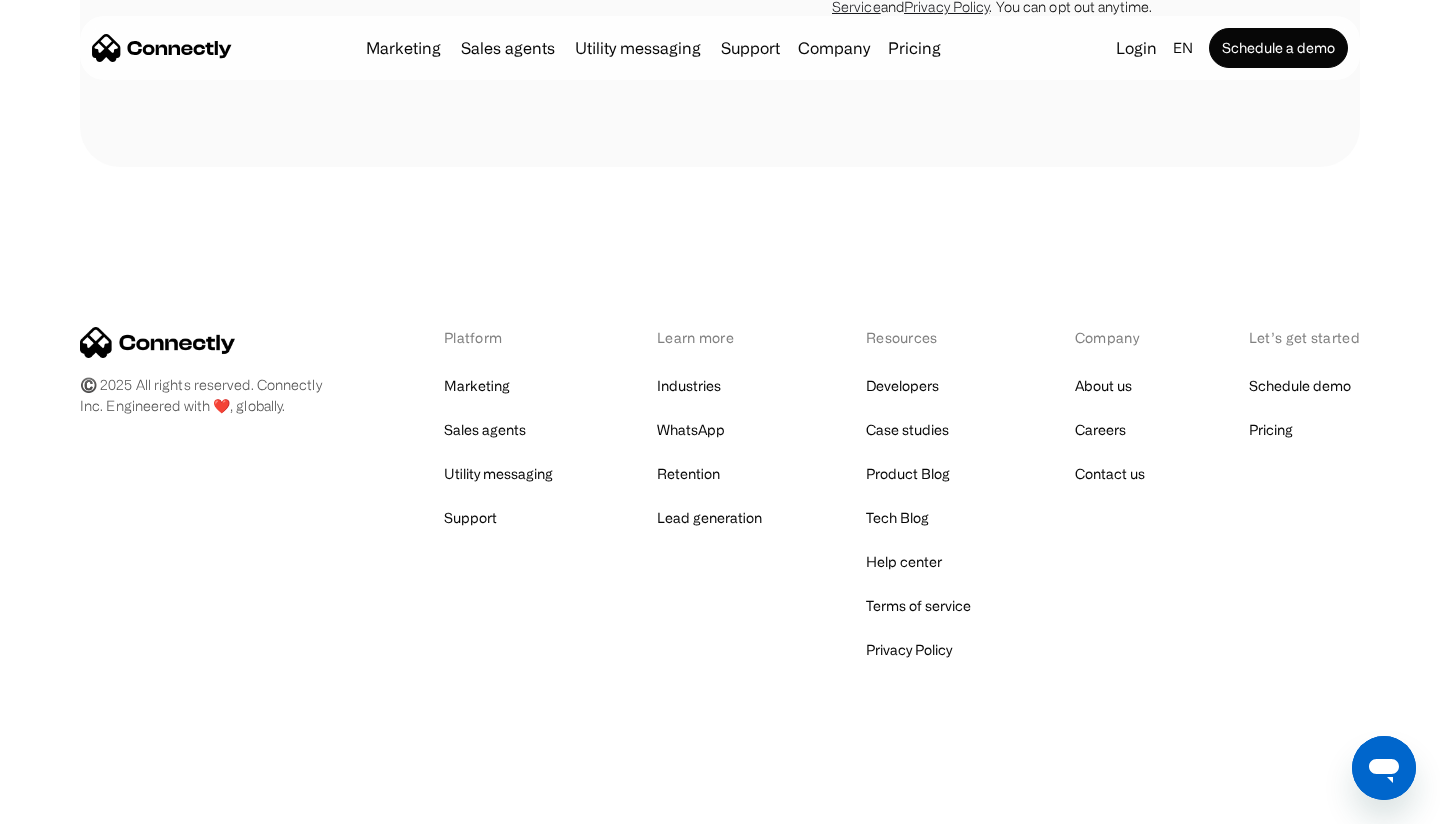 scroll, scrollTop: 1398, scrollLeft: 0, axis: vertical 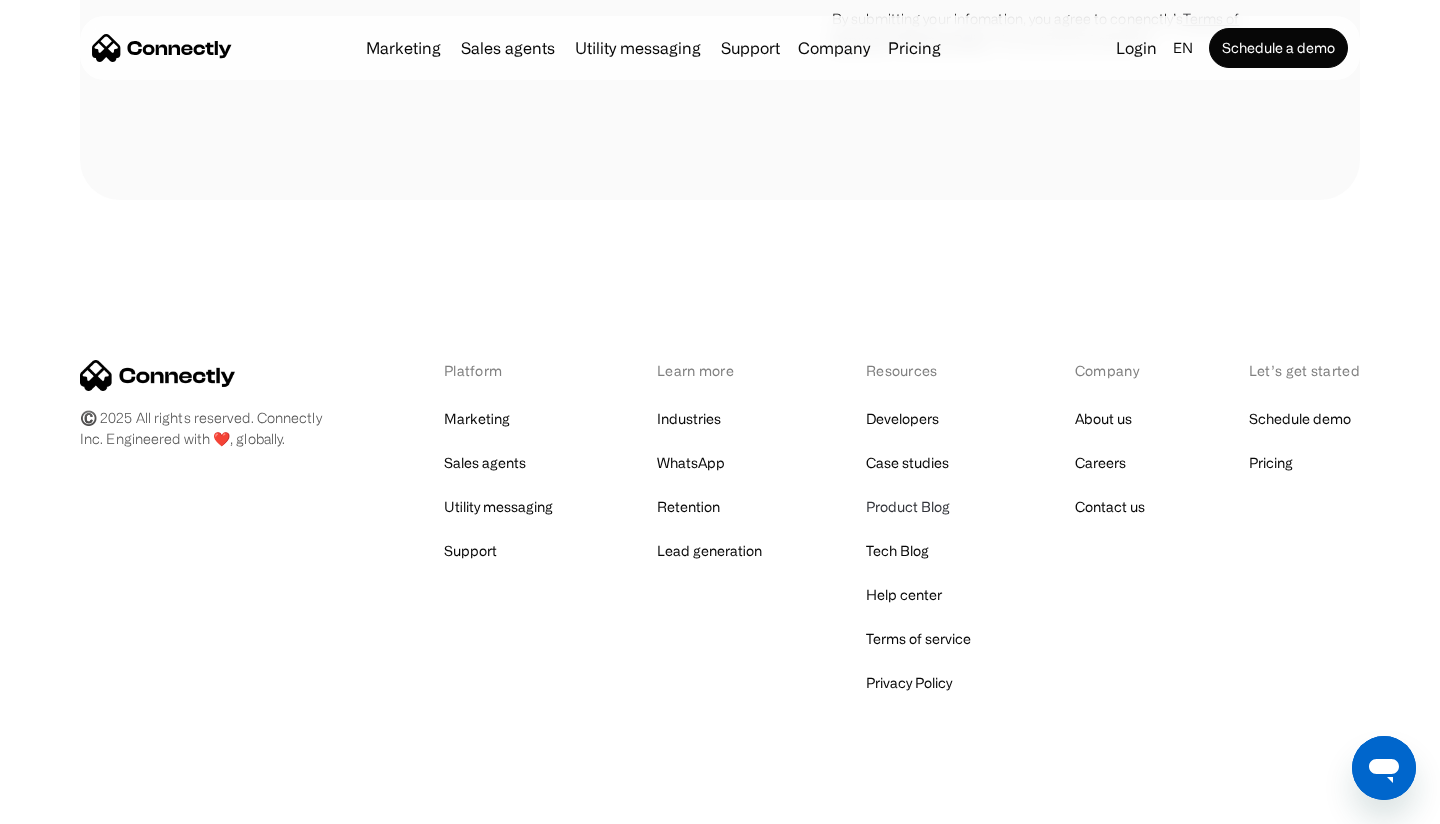 click on "Product Blog" at bounding box center (908, 507) 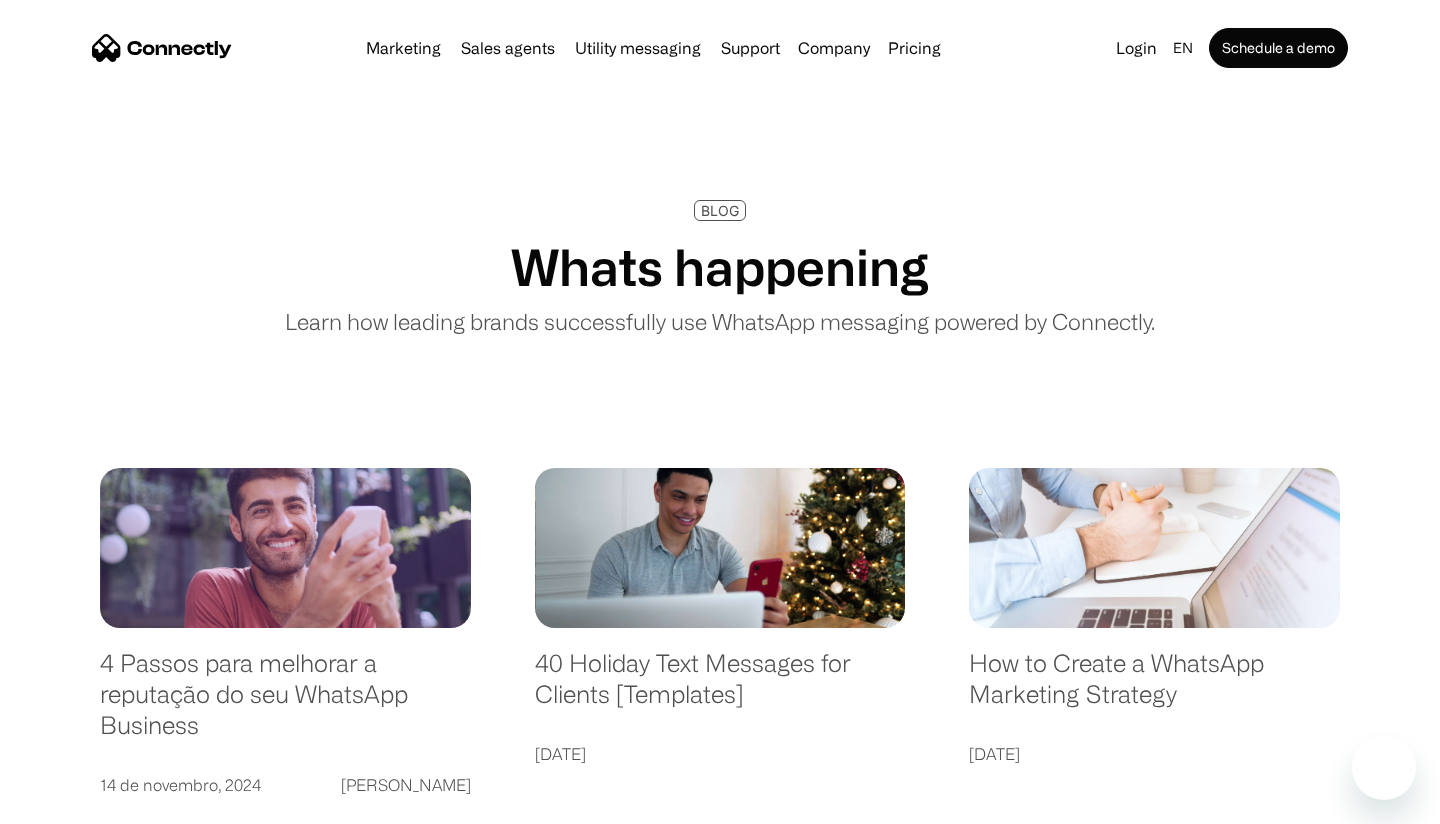 scroll, scrollTop: 0, scrollLeft: 0, axis: both 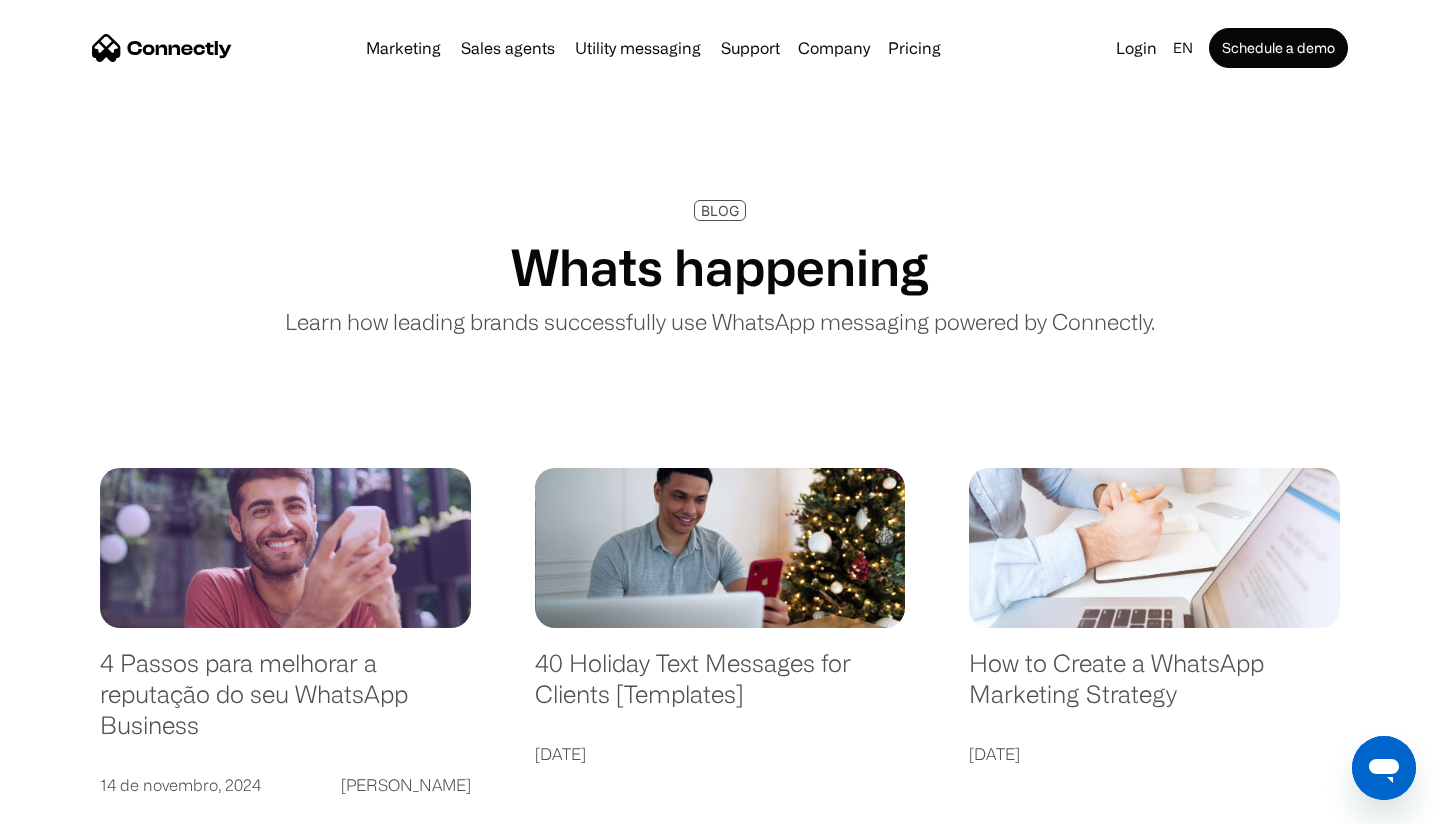 click on "BLOG Whats happening Learn how leading brands successfully use WhatsApp messaging powered by Connectly." at bounding box center [720, 274] 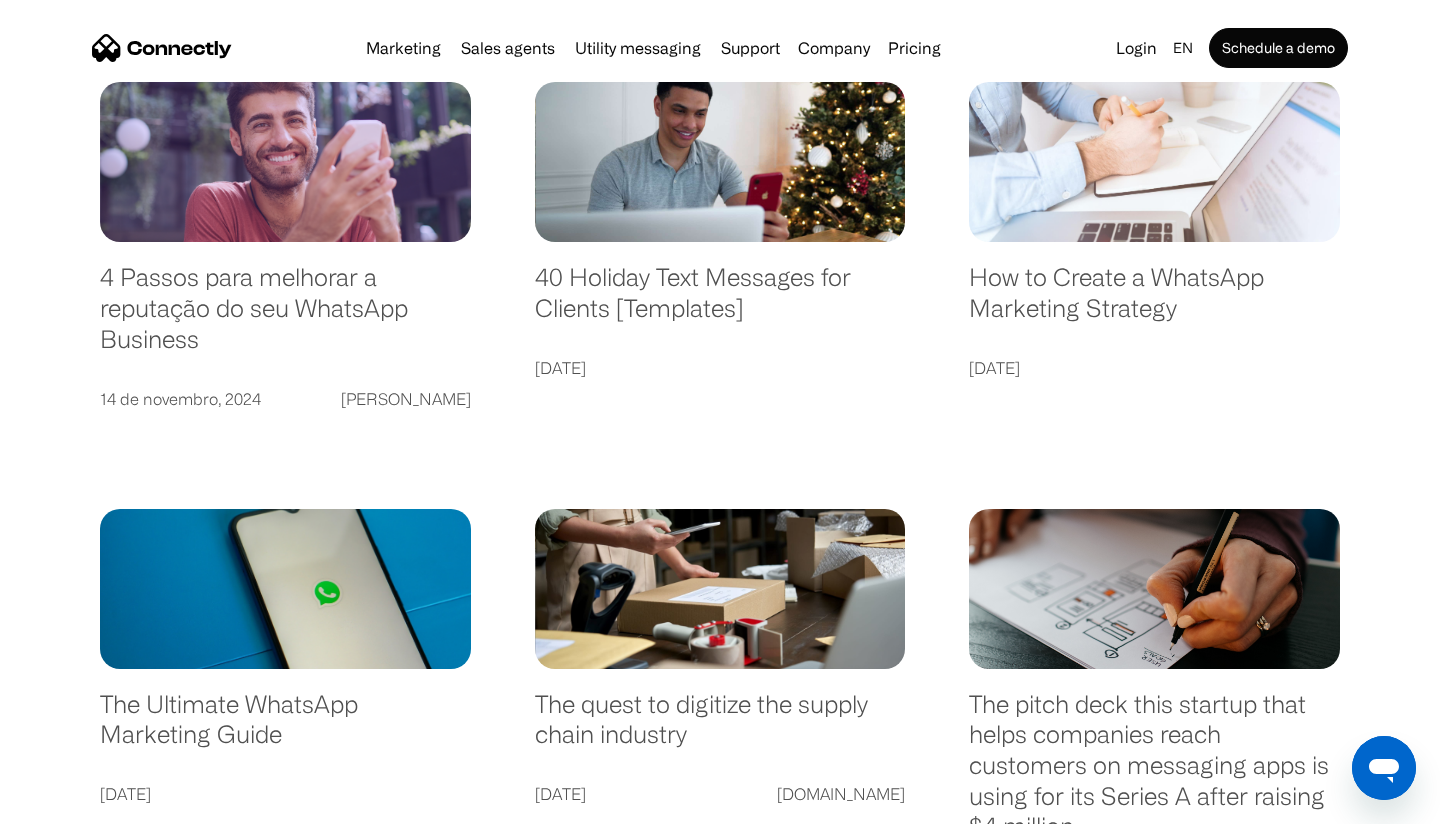 scroll, scrollTop: 401, scrollLeft: 0, axis: vertical 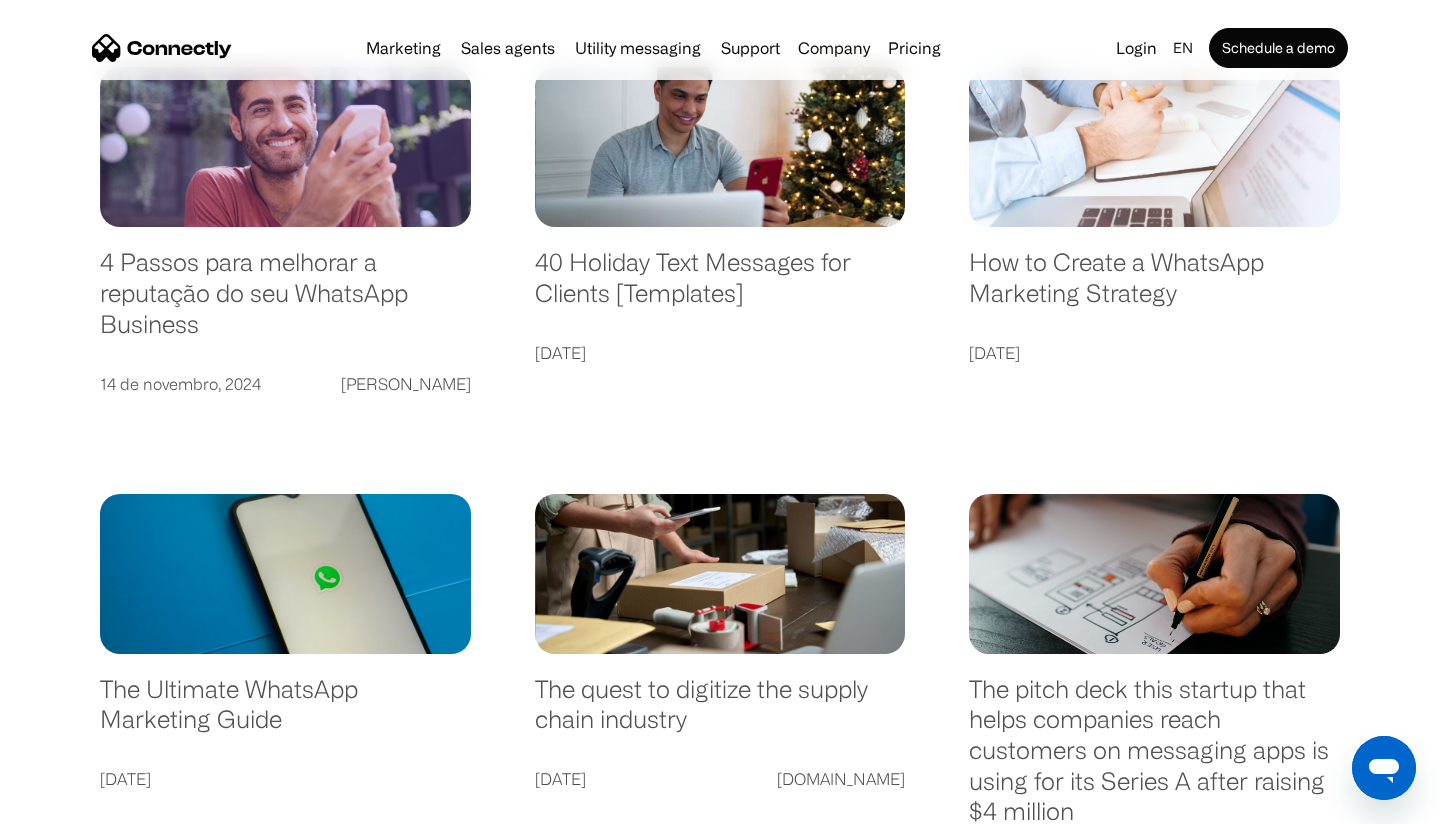 drag, startPoint x: 1178, startPoint y: 377, endPoint x: 1147, endPoint y: 421, distance: 53.823788 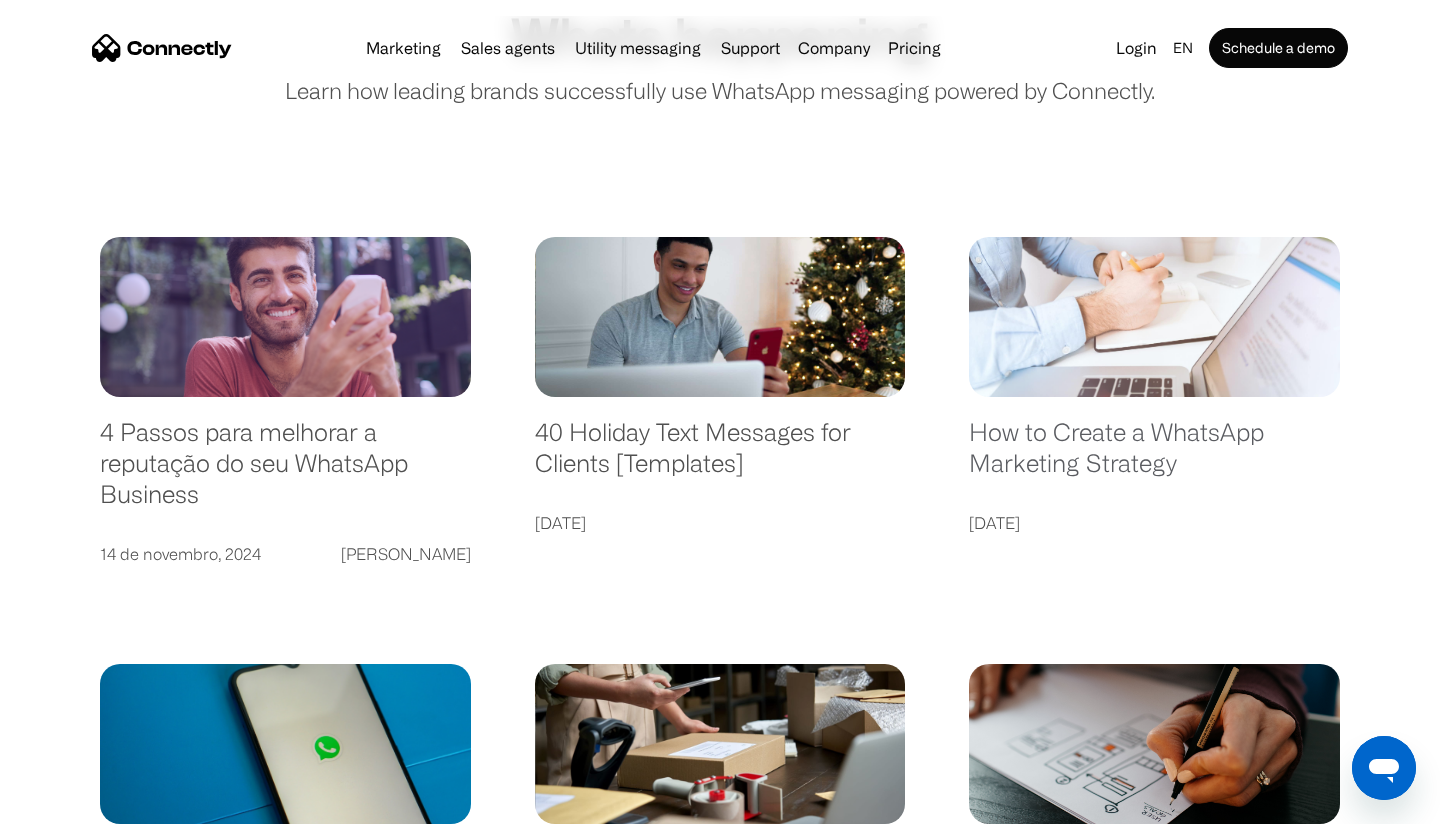 scroll, scrollTop: 236, scrollLeft: 0, axis: vertical 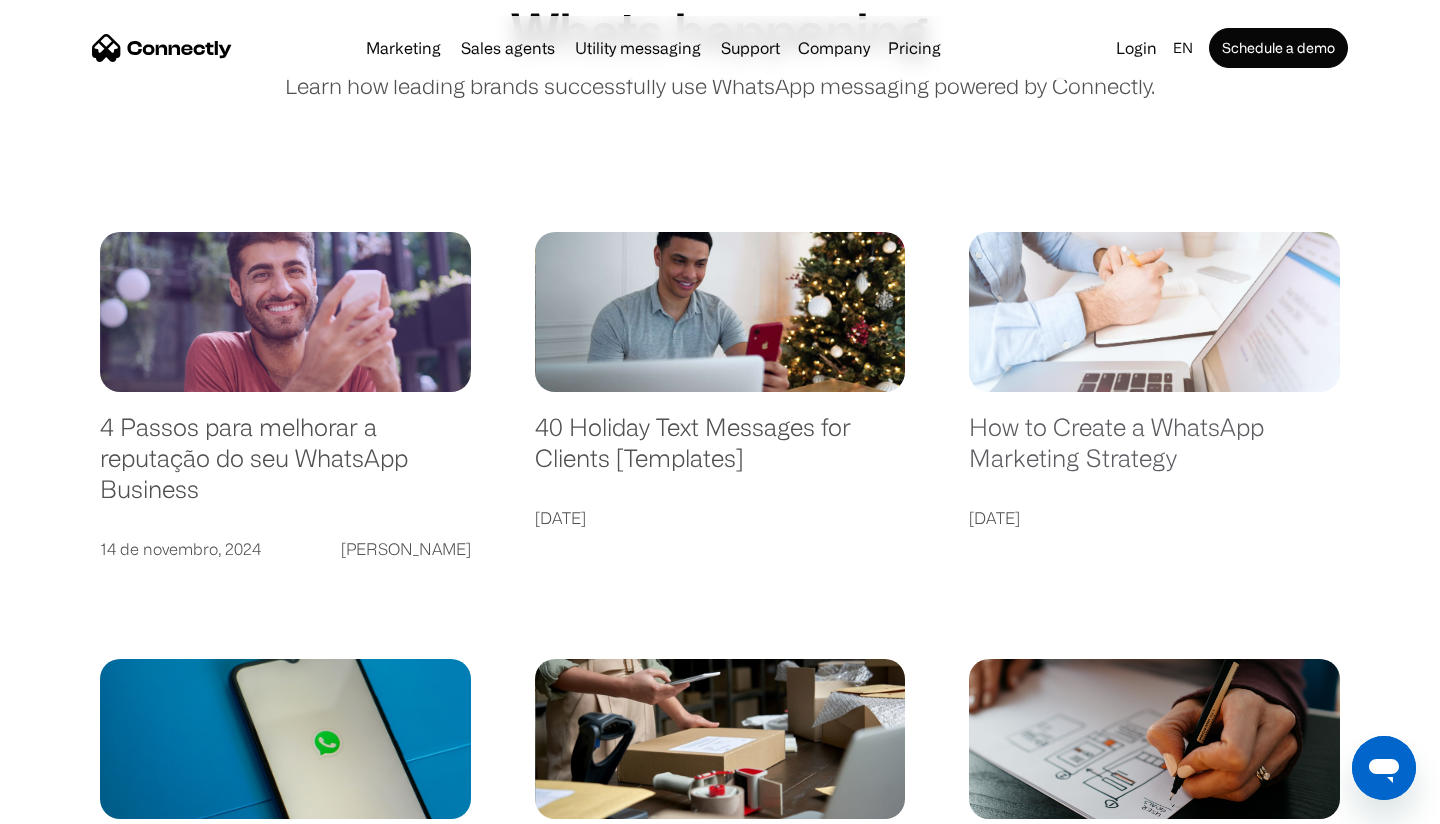 click on "How to Create a WhatsApp Marketing Strategy" at bounding box center (1154, 452) 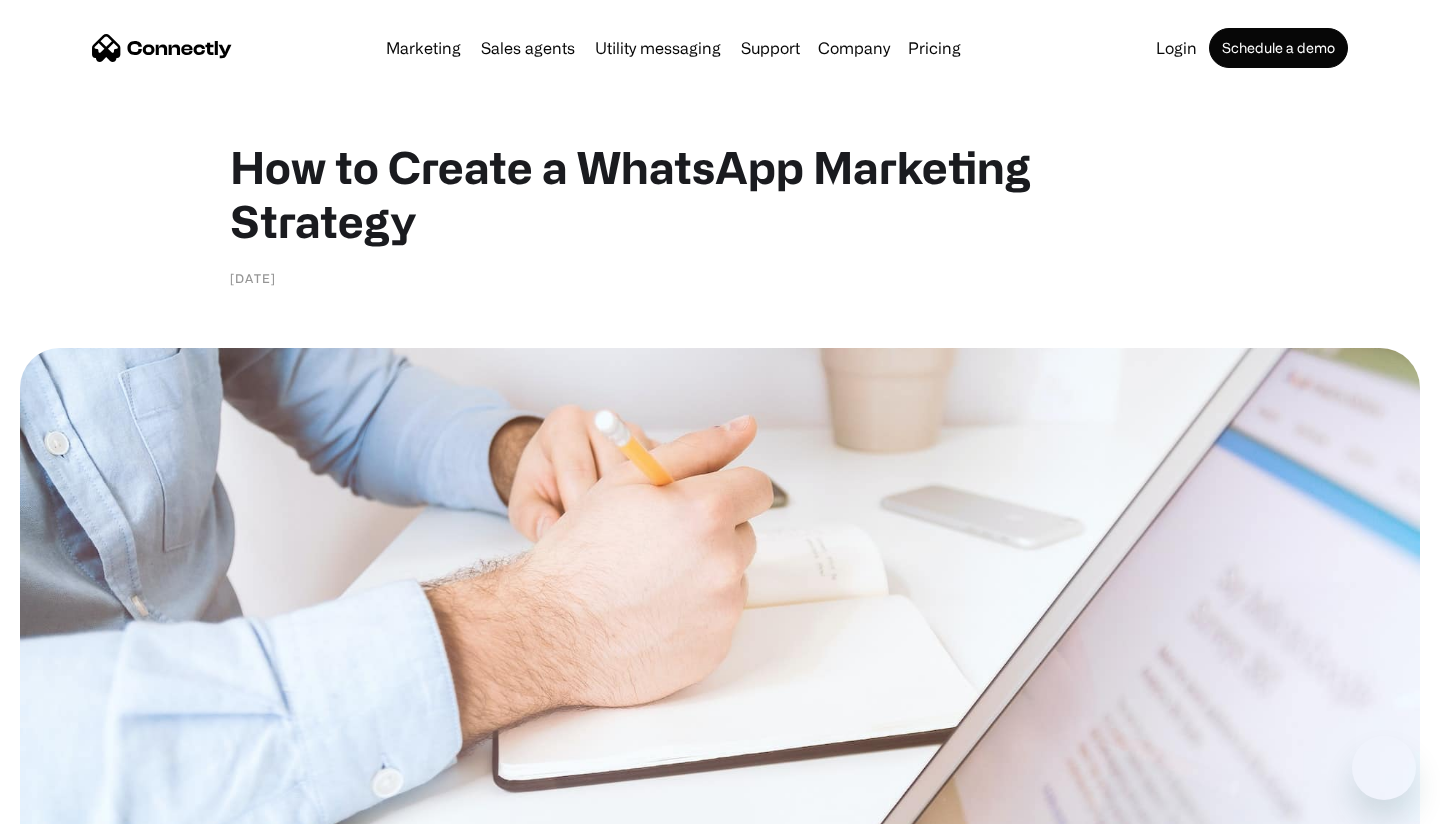 scroll, scrollTop: 1216, scrollLeft: 0, axis: vertical 